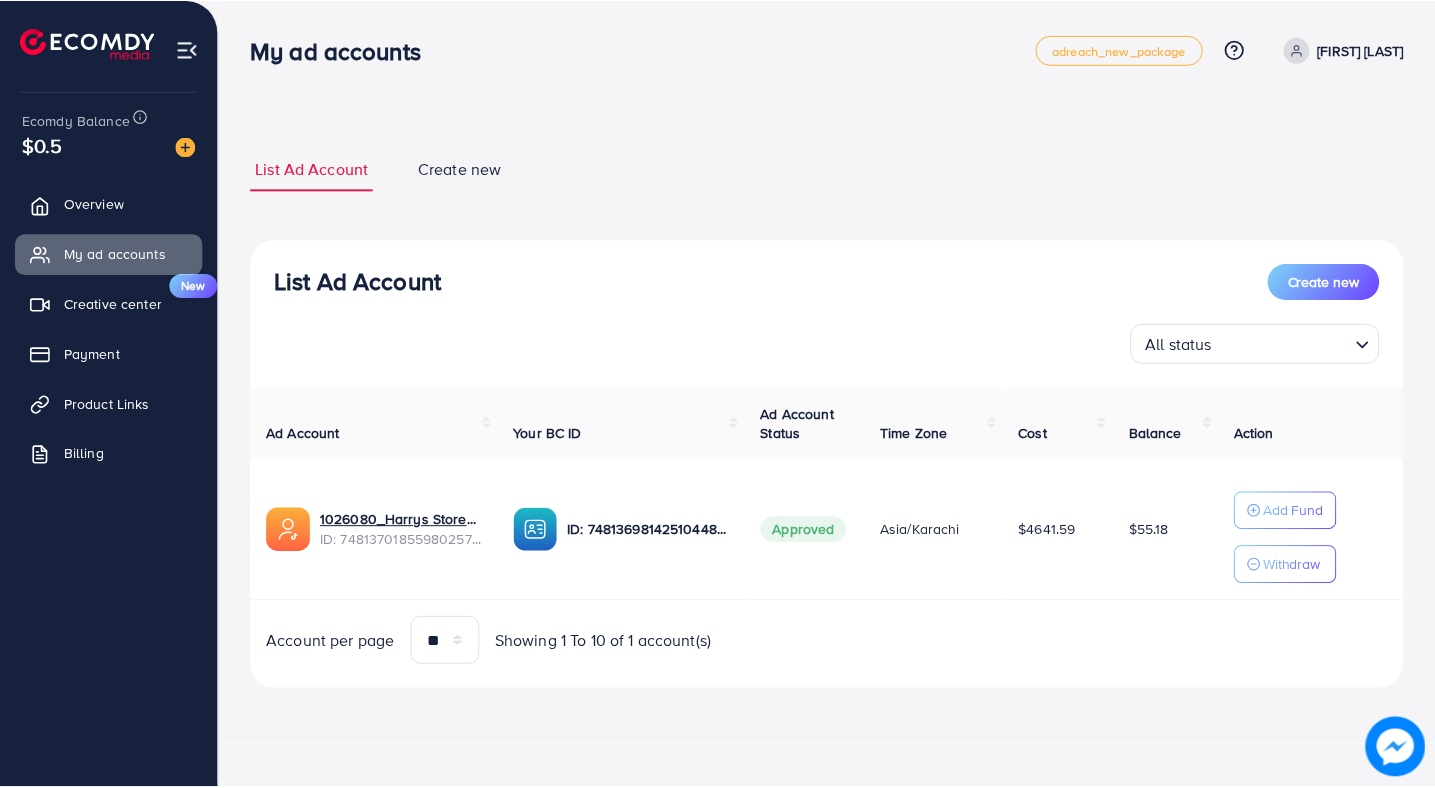 scroll, scrollTop: 0, scrollLeft: 0, axis: both 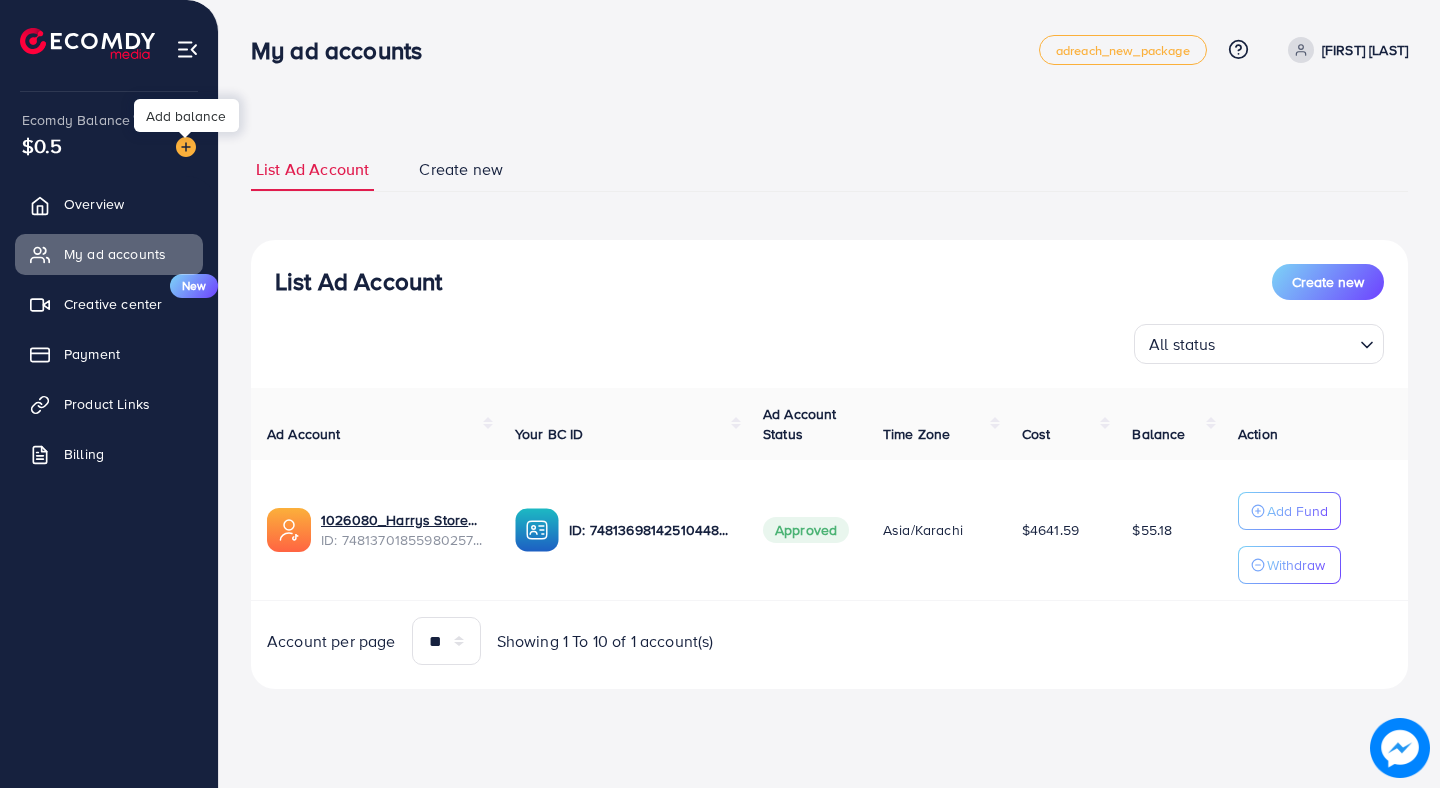 click at bounding box center (186, 147) 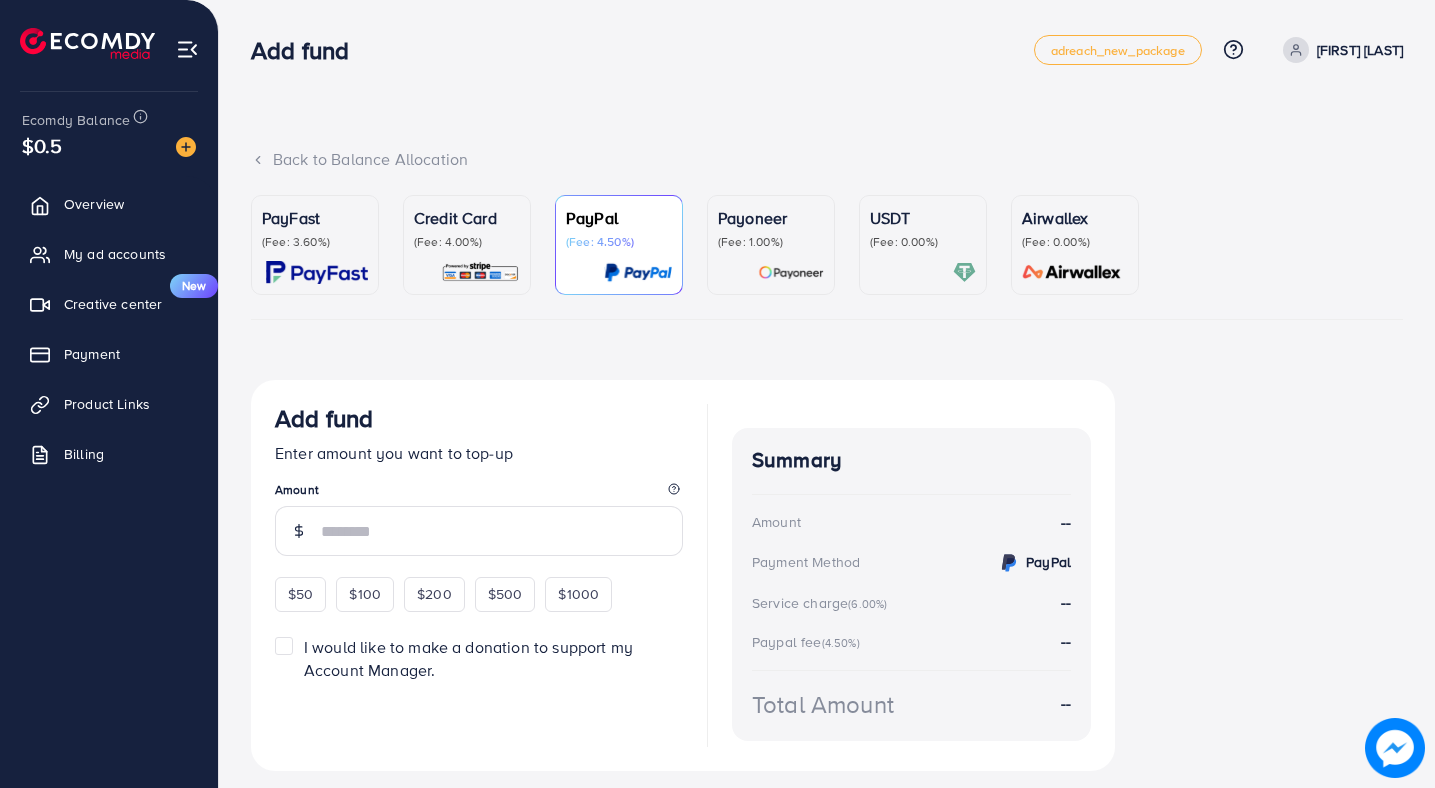 click at bounding box center (315, 272) 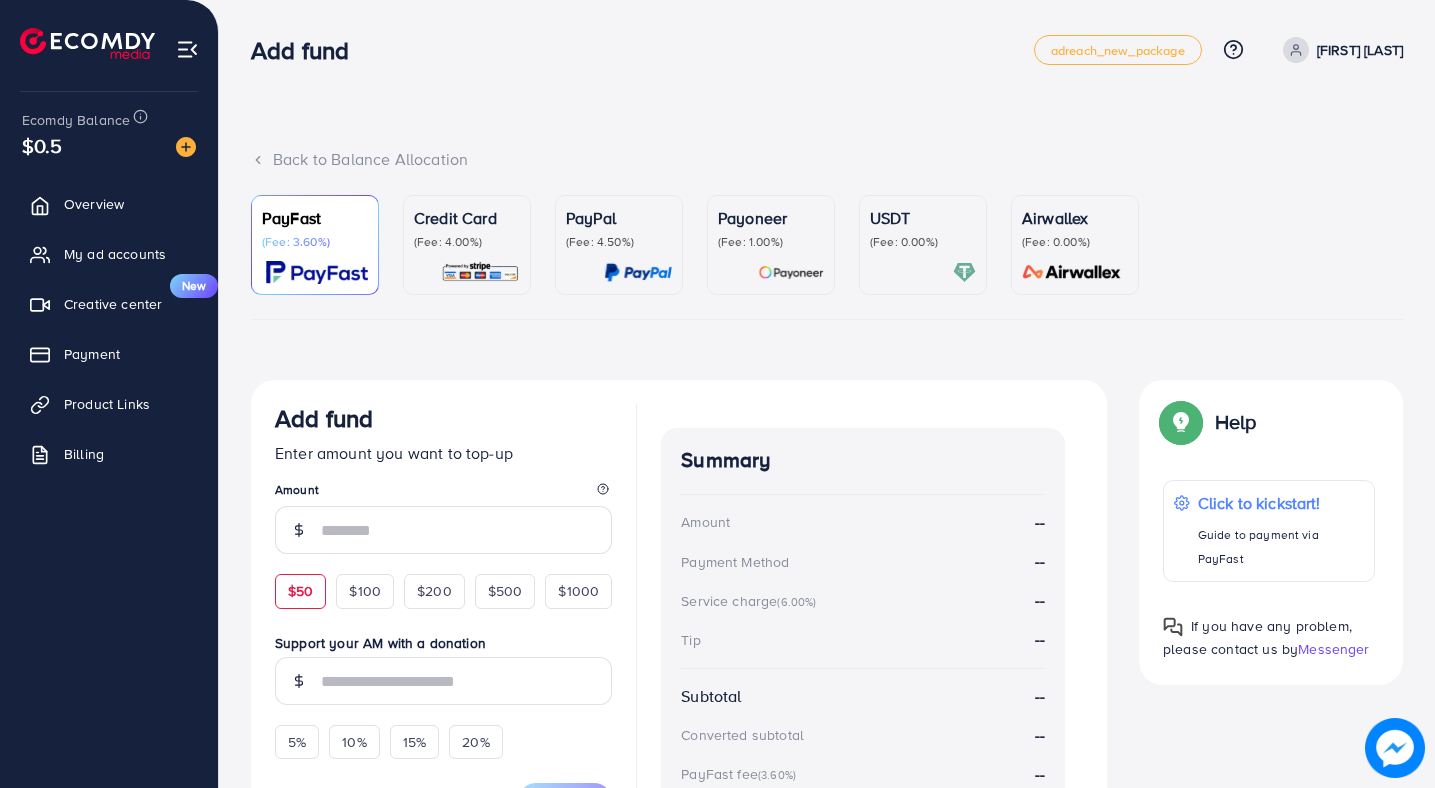 click on "$50" at bounding box center (300, 591) 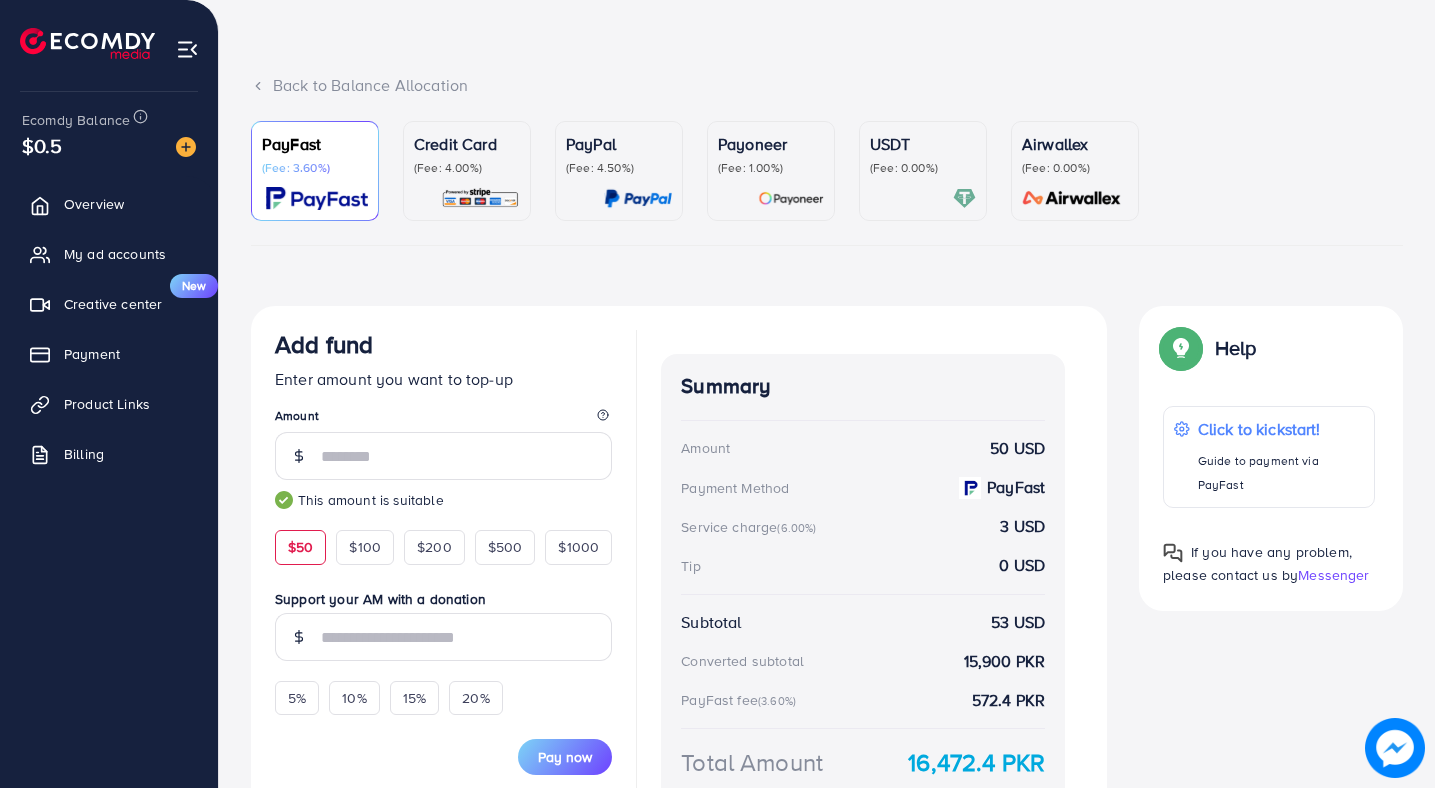 scroll, scrollTop: 218, scrollLeft: 0, axis: vertical 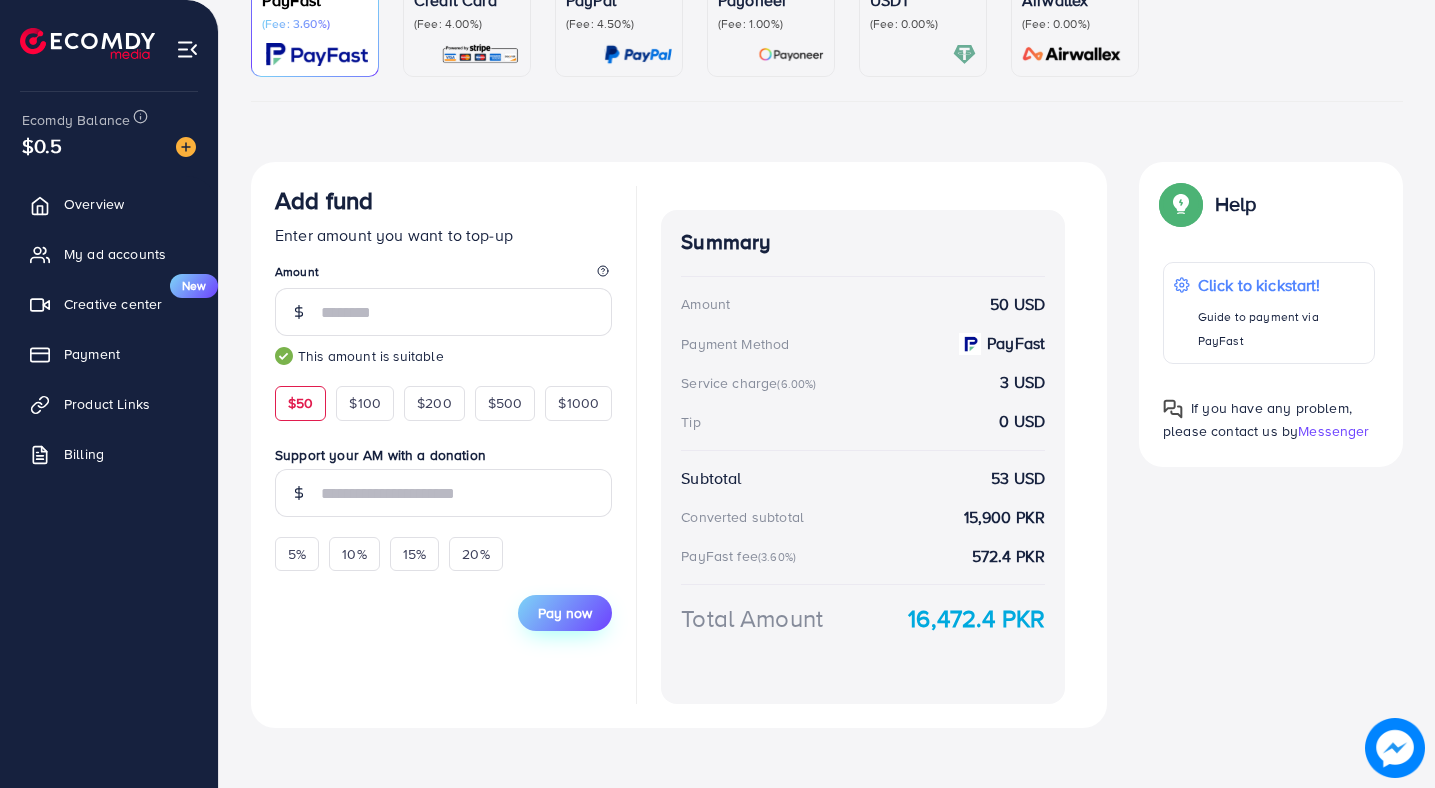 click on "Pay now" at bounding box center (565, 613) 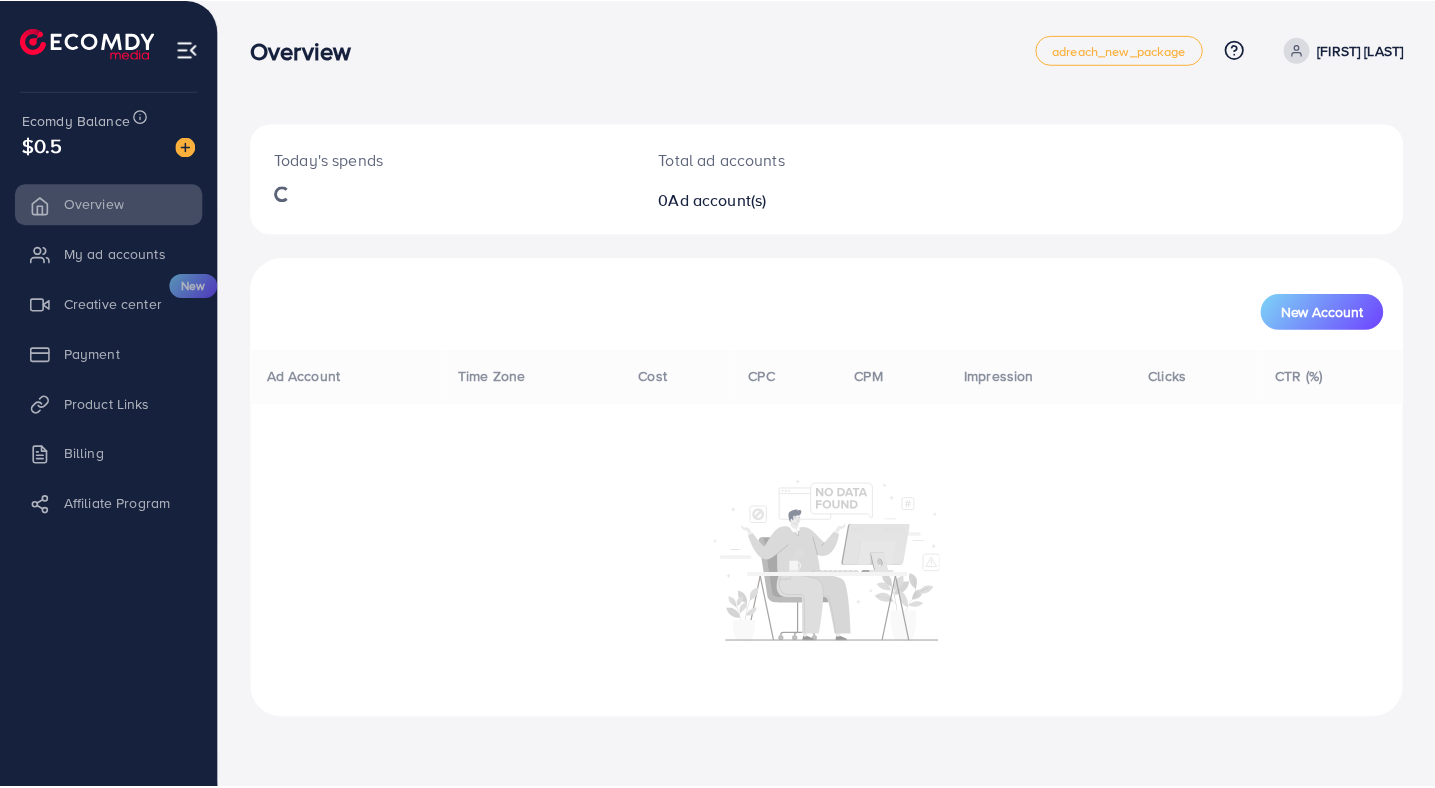 scroll, scrollTop: 0, scrollLeft: 0, axis: both 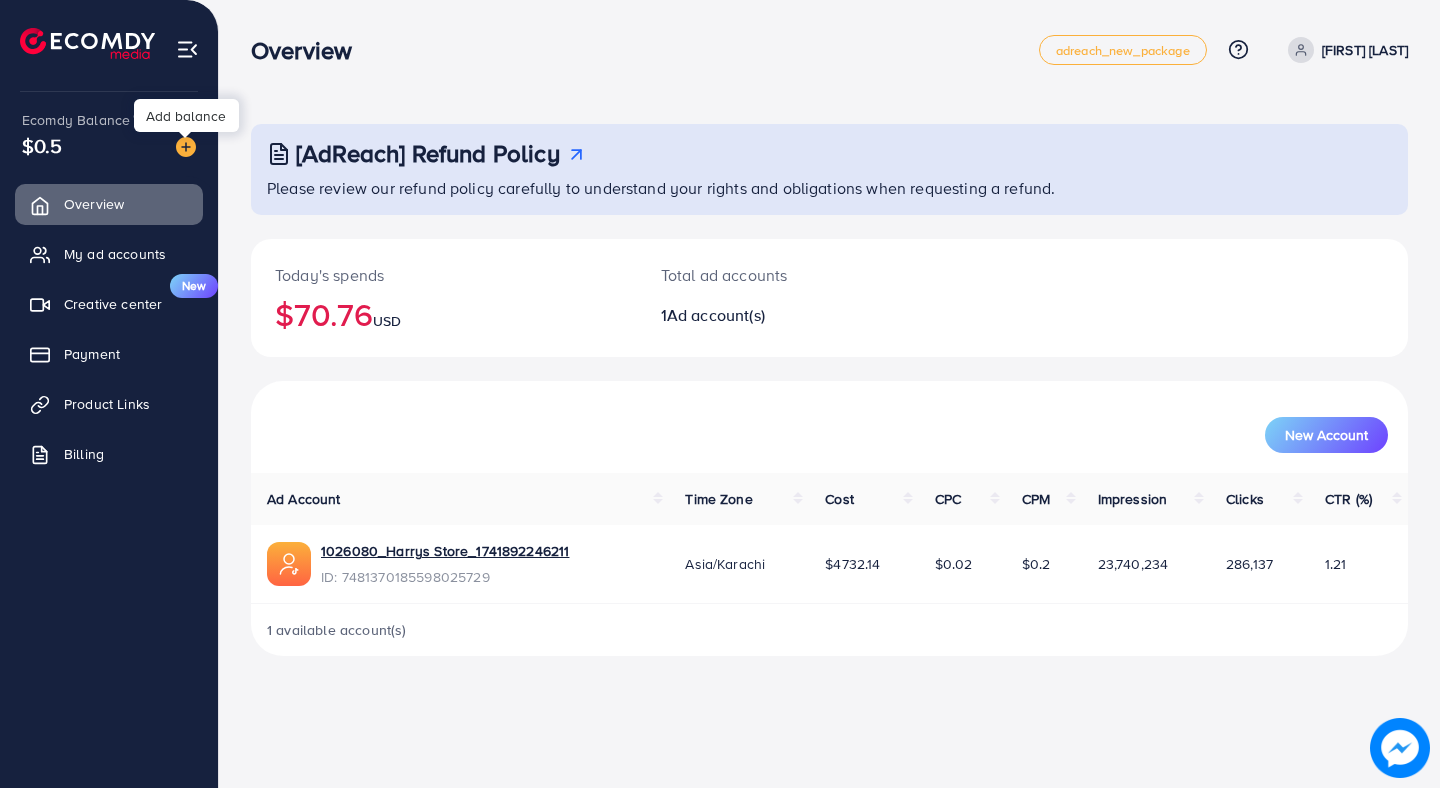 click at bounding box center (186, 147) 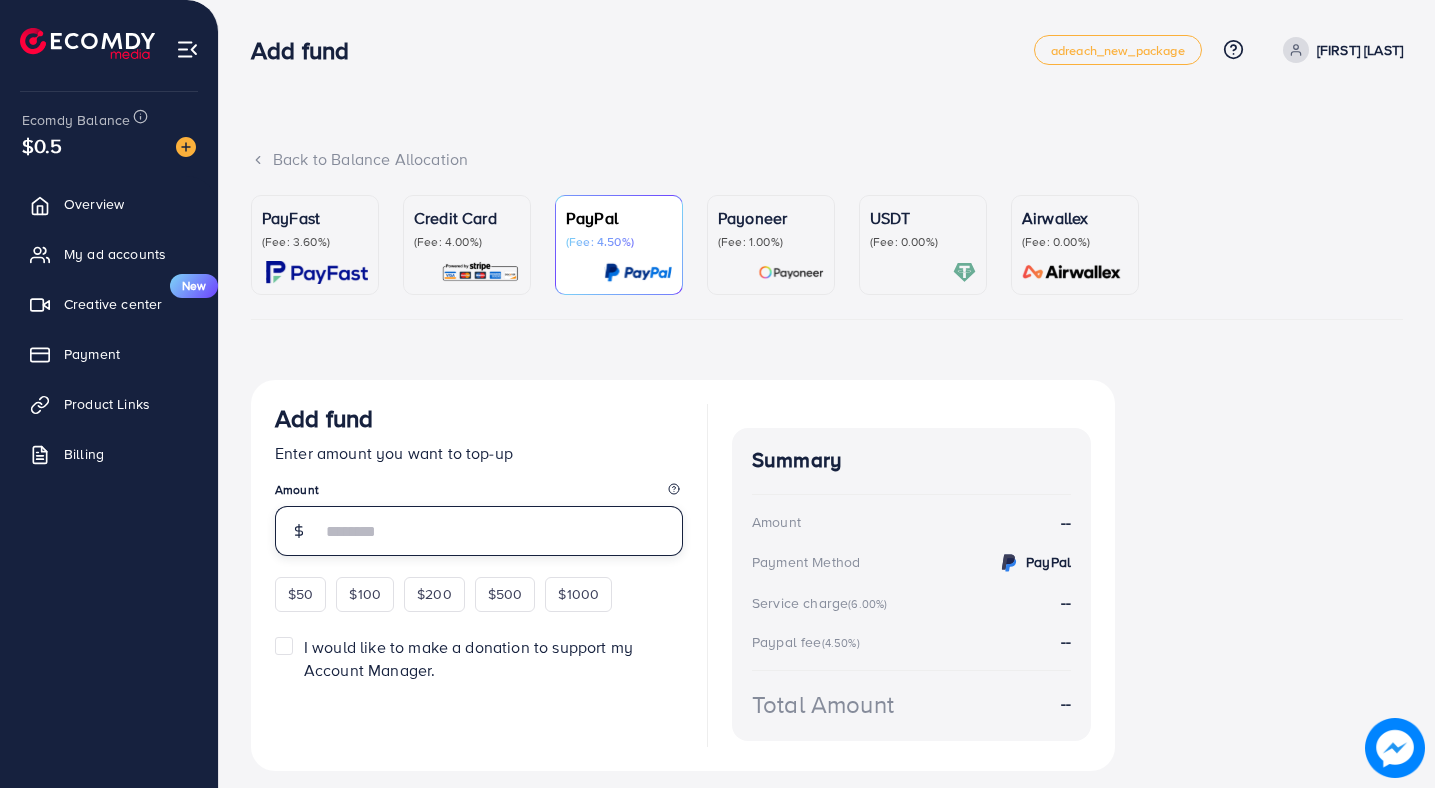 click at bounding box center [502, 531] 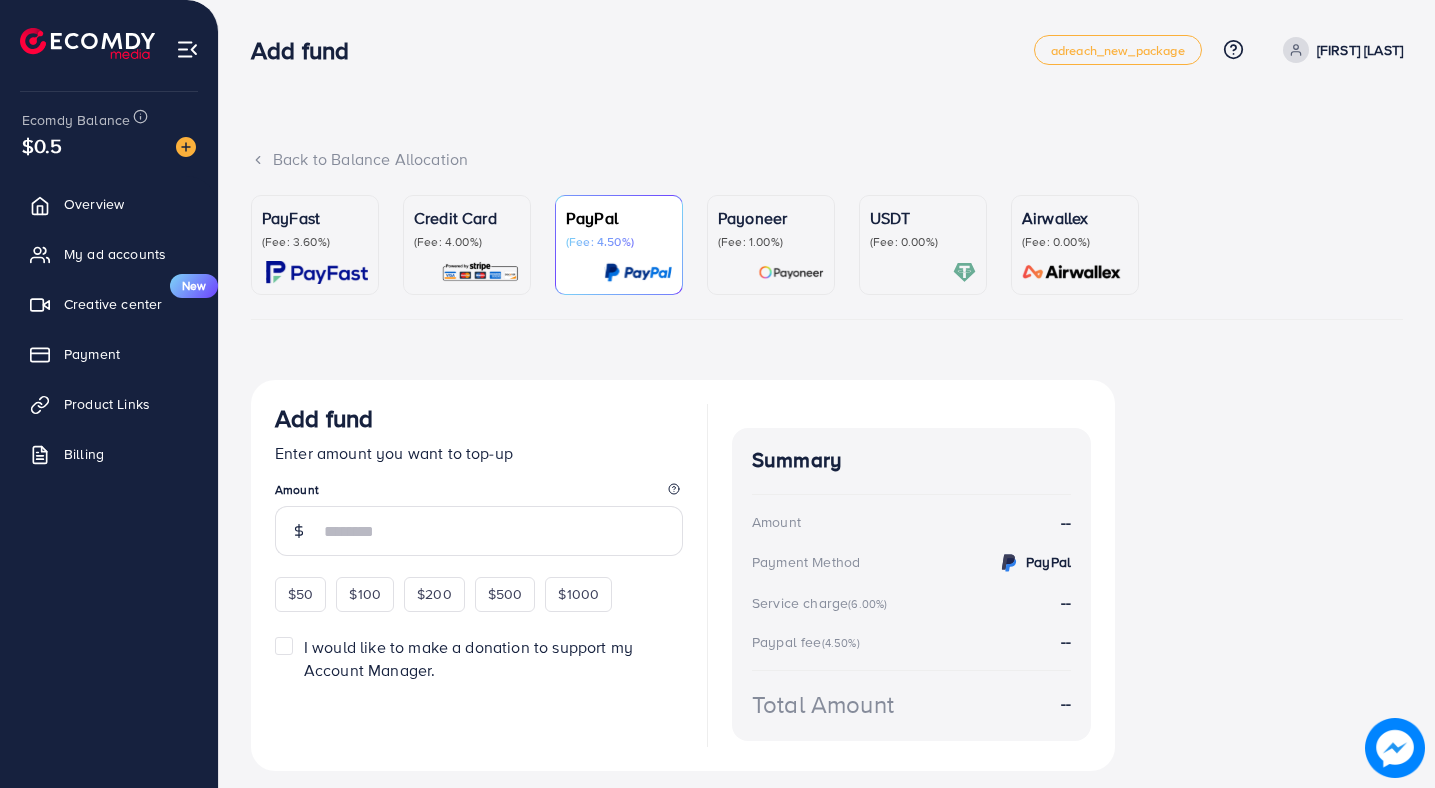 click on "Add fund   Enter amount you want to top-up  Amount $50 $100 $200 $500 $1000" at bounding box center [479, 507] 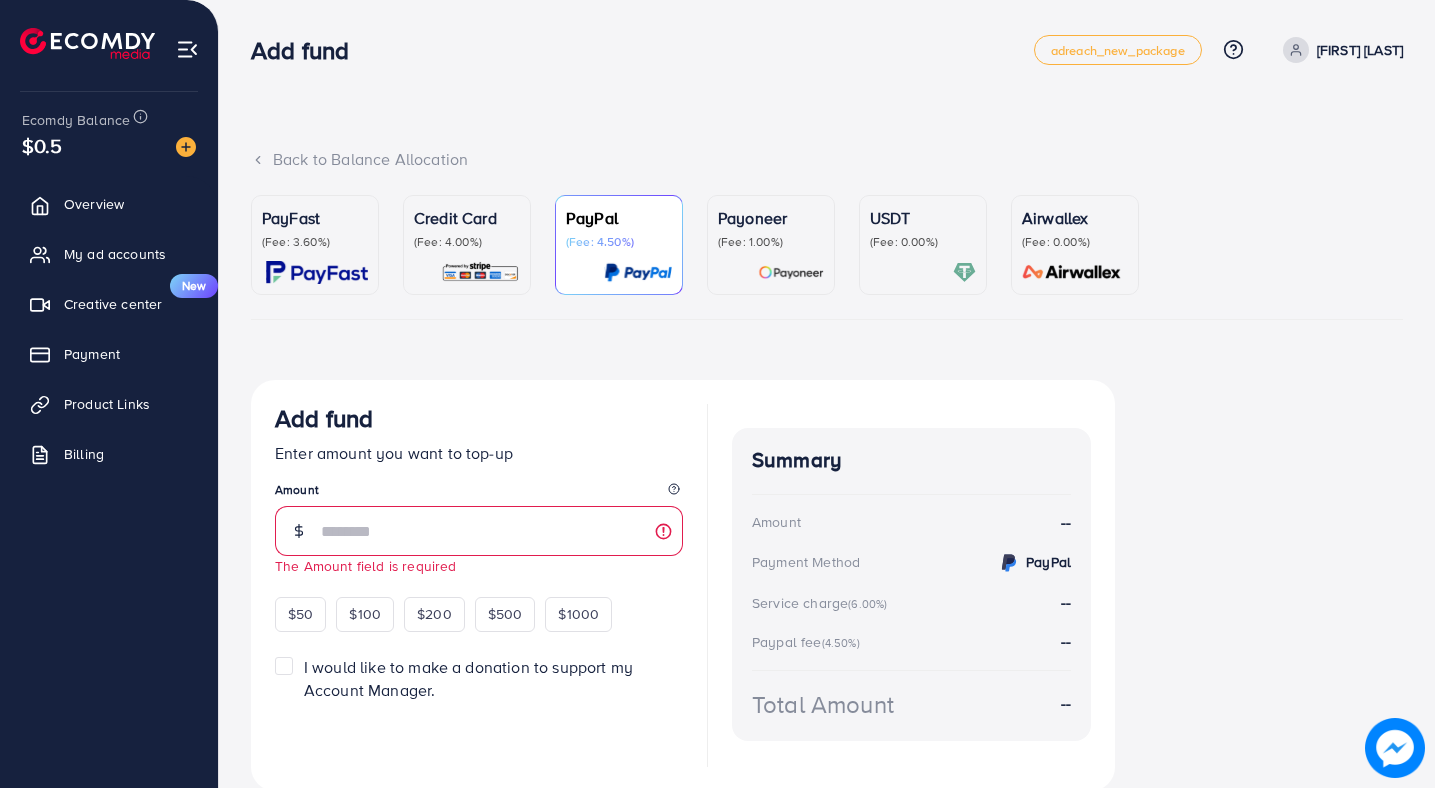 click on "Credit Card   (Fee: 4.00%)" at bounding box center (467, 245) 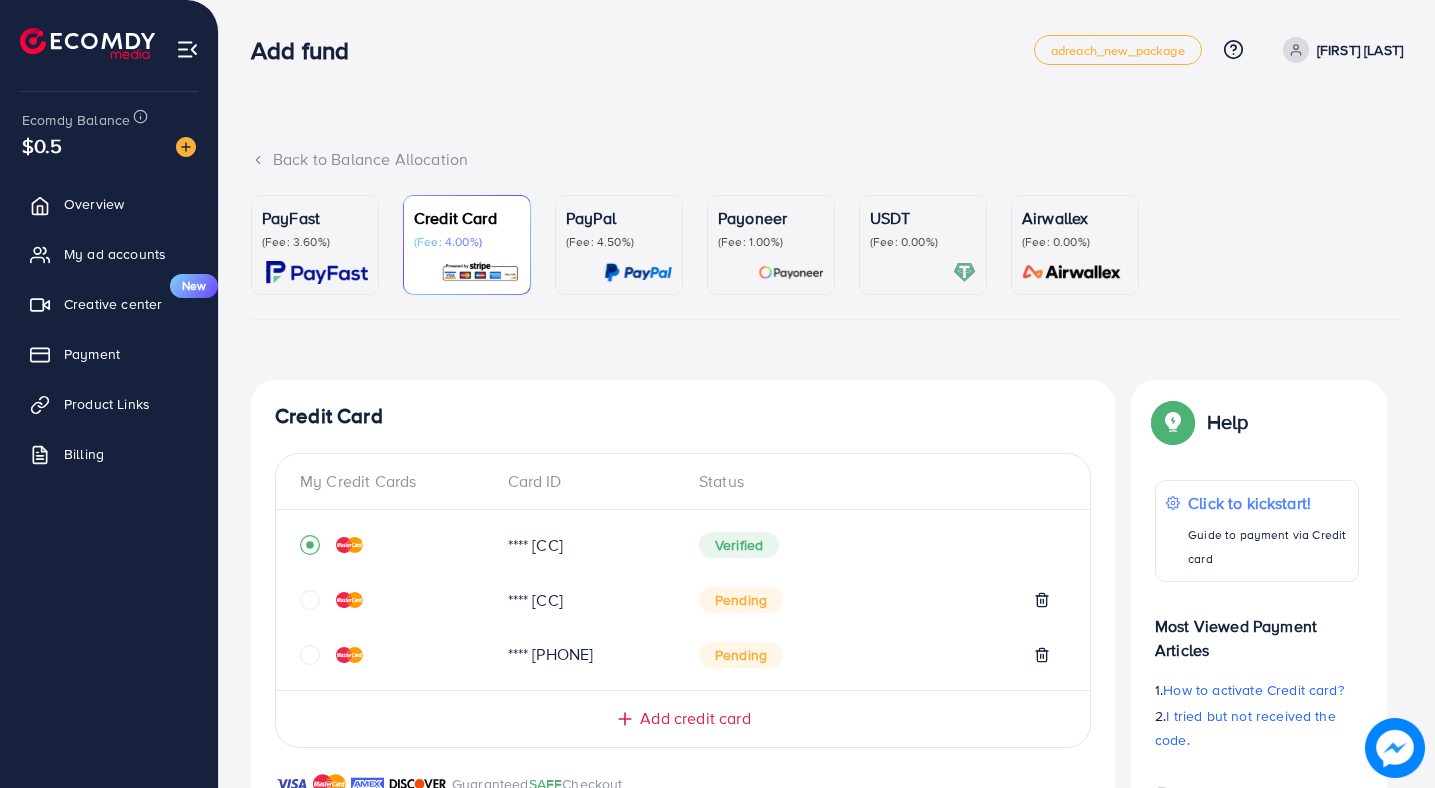 click on "PayFast   (Fee: 3.60%)" at bounding box center (315, 245) 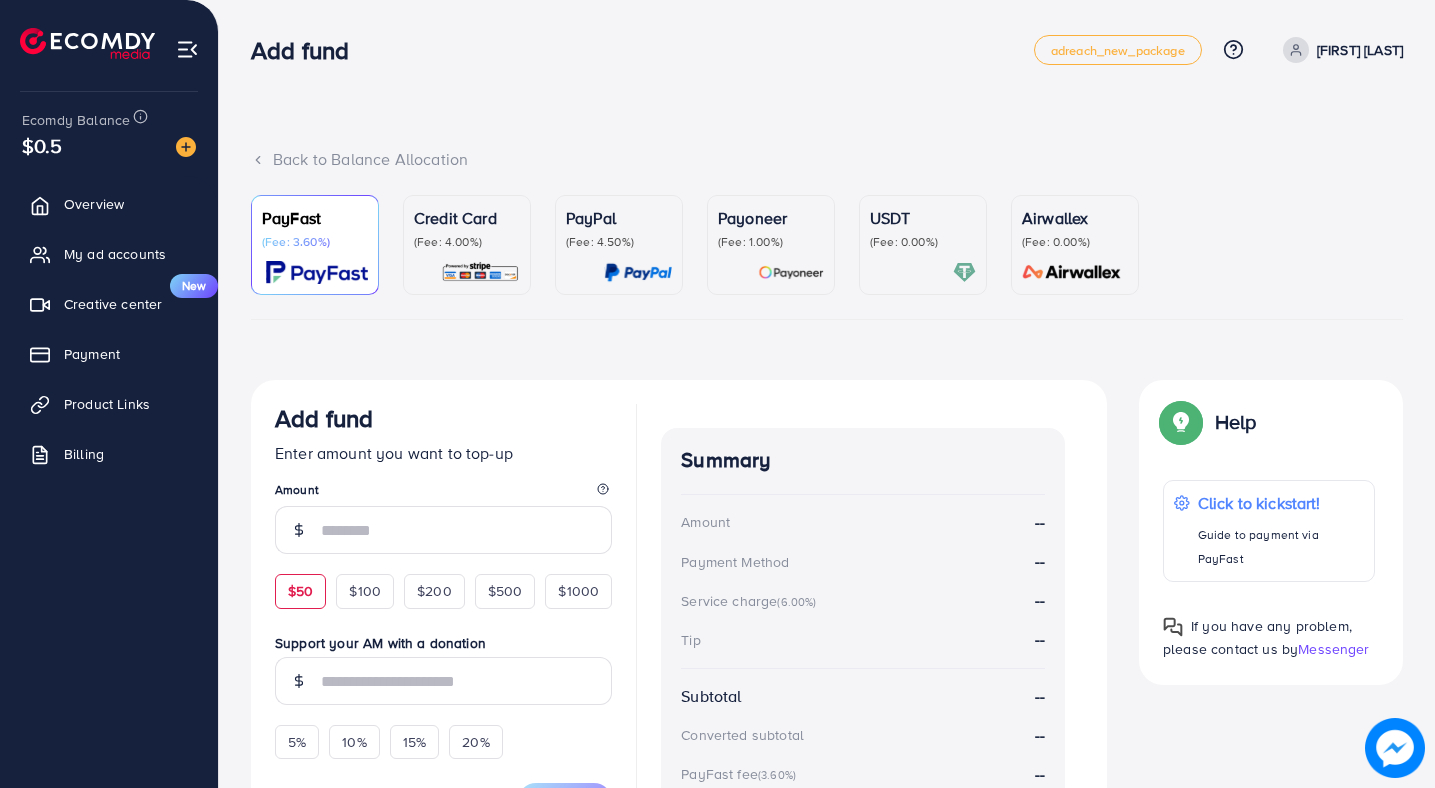 click on "$50" at bounding box center [300, 591] 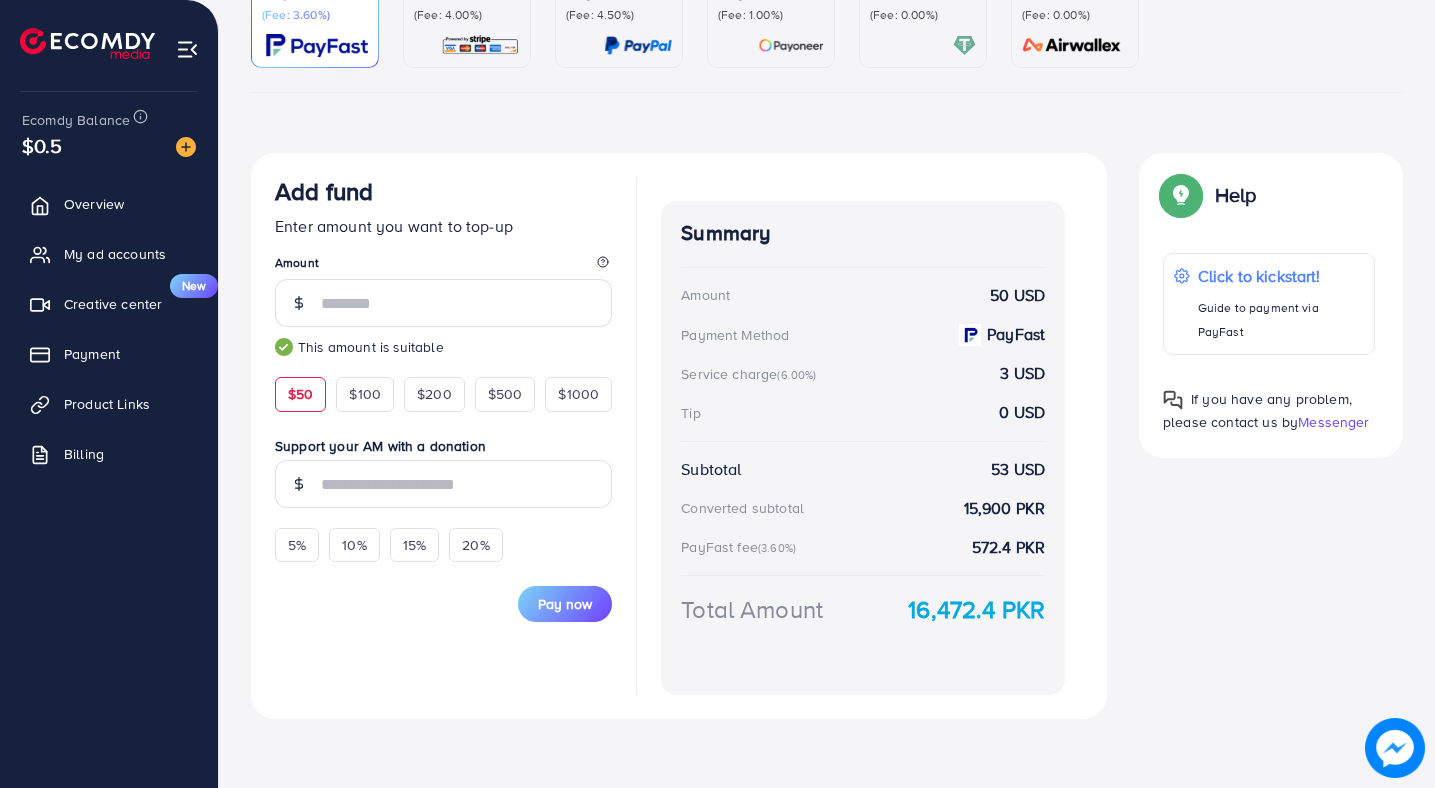 scroll, scrollTop: 230, scrollLeft: 0, axis: vertical 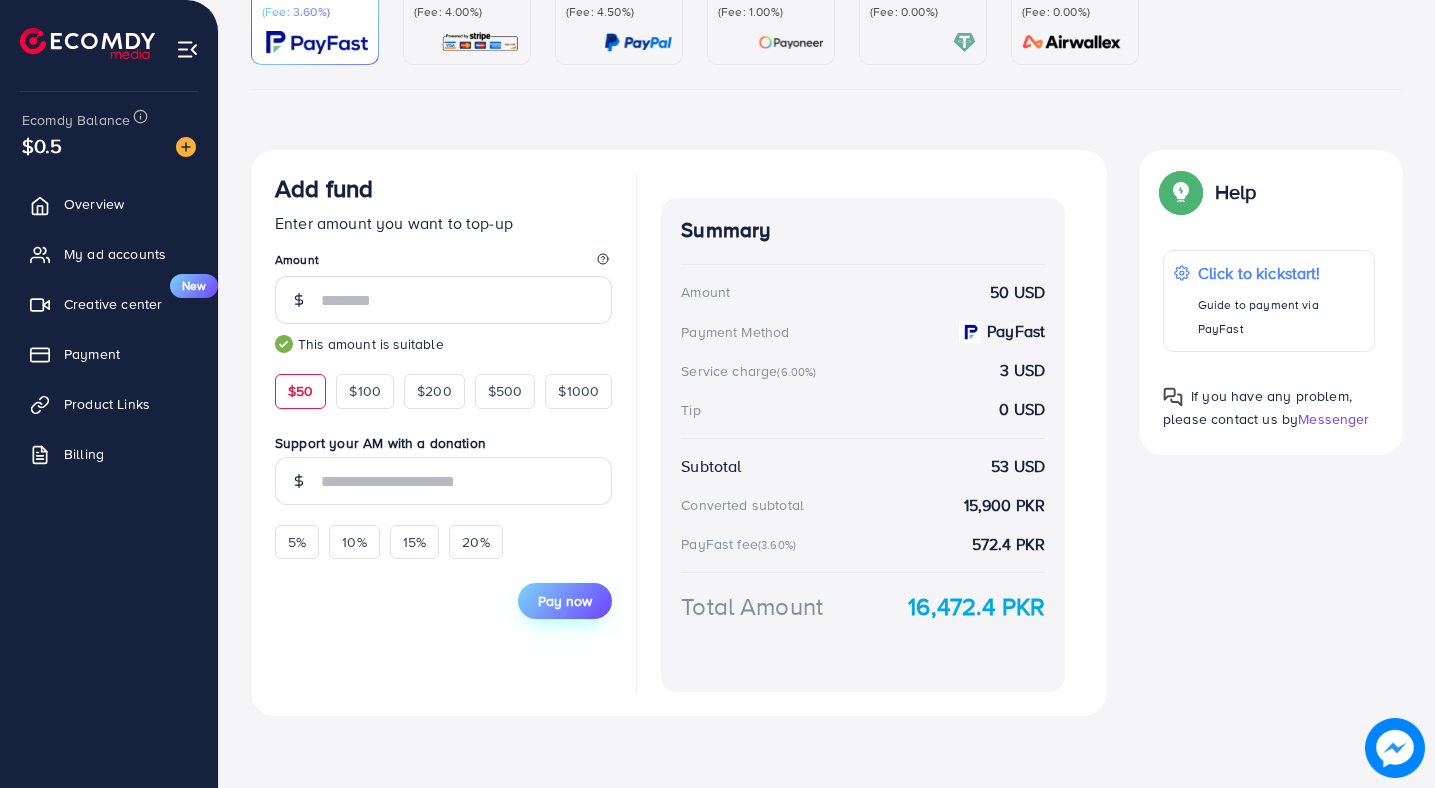click on "Pay now" at bounding box center [565, 601] 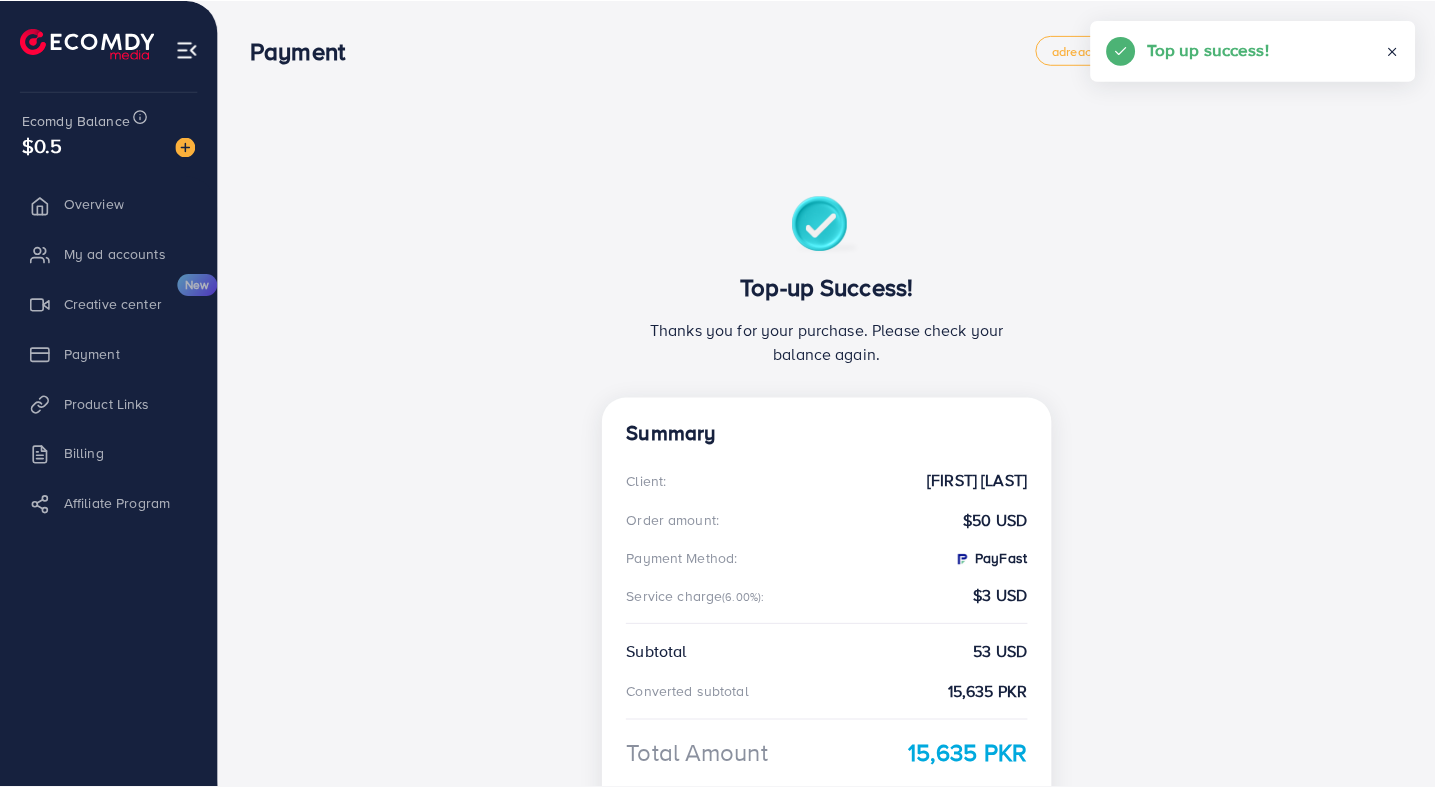 scroll, scrollTop: 0, scrollLeft: 0, axis: both 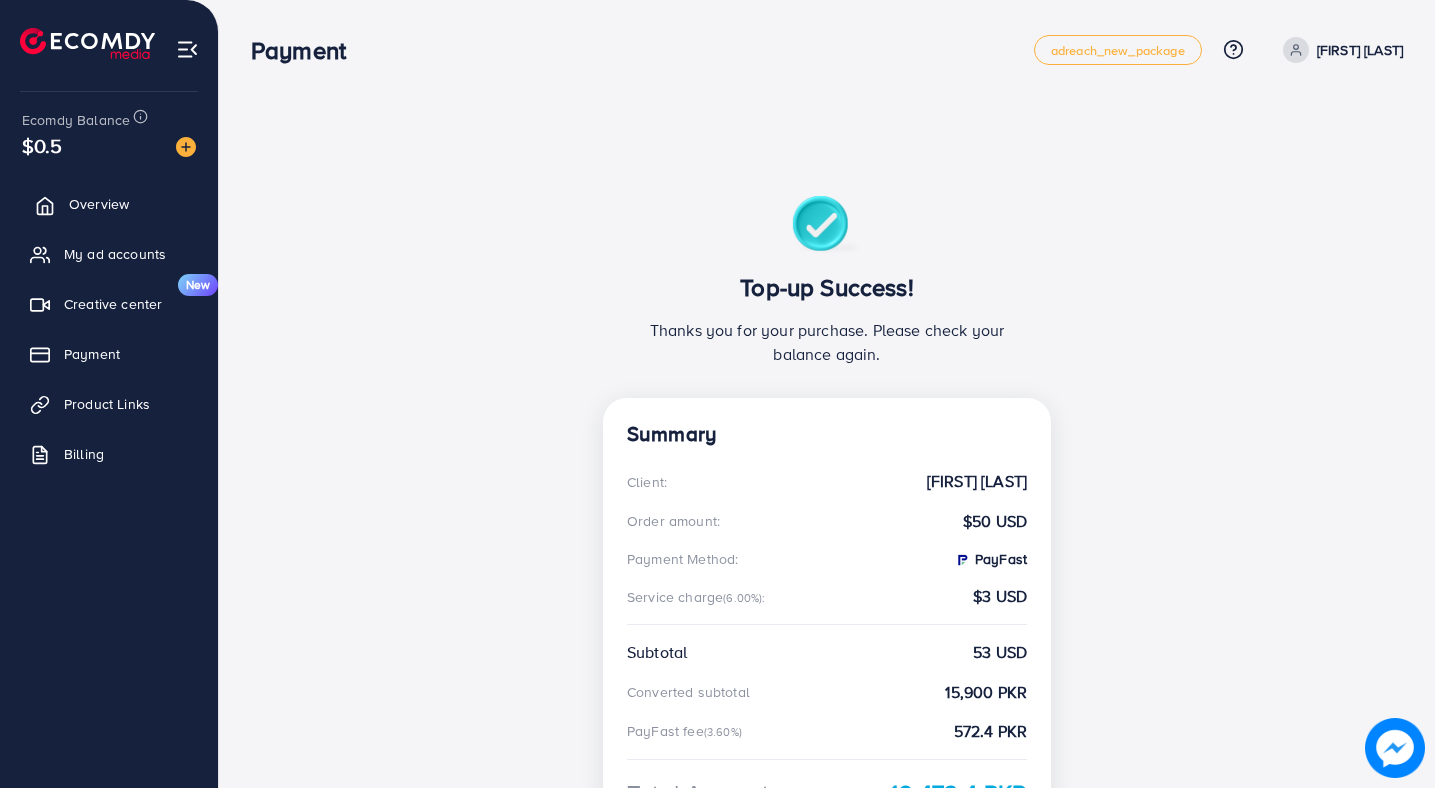 click on "Overview" at bounding box center (99, 204) 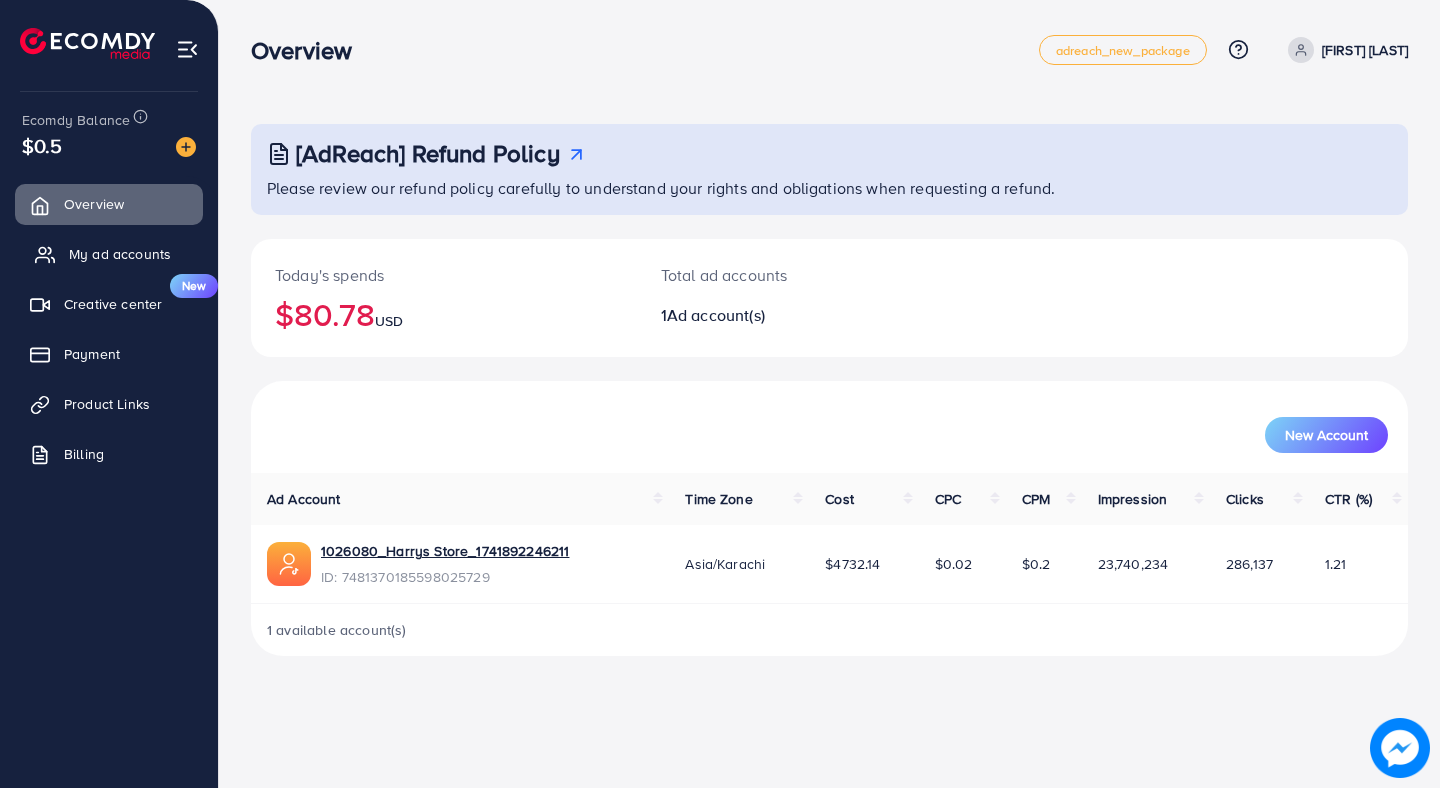 click on "My ad accounts" at bounding box center [120, 254] 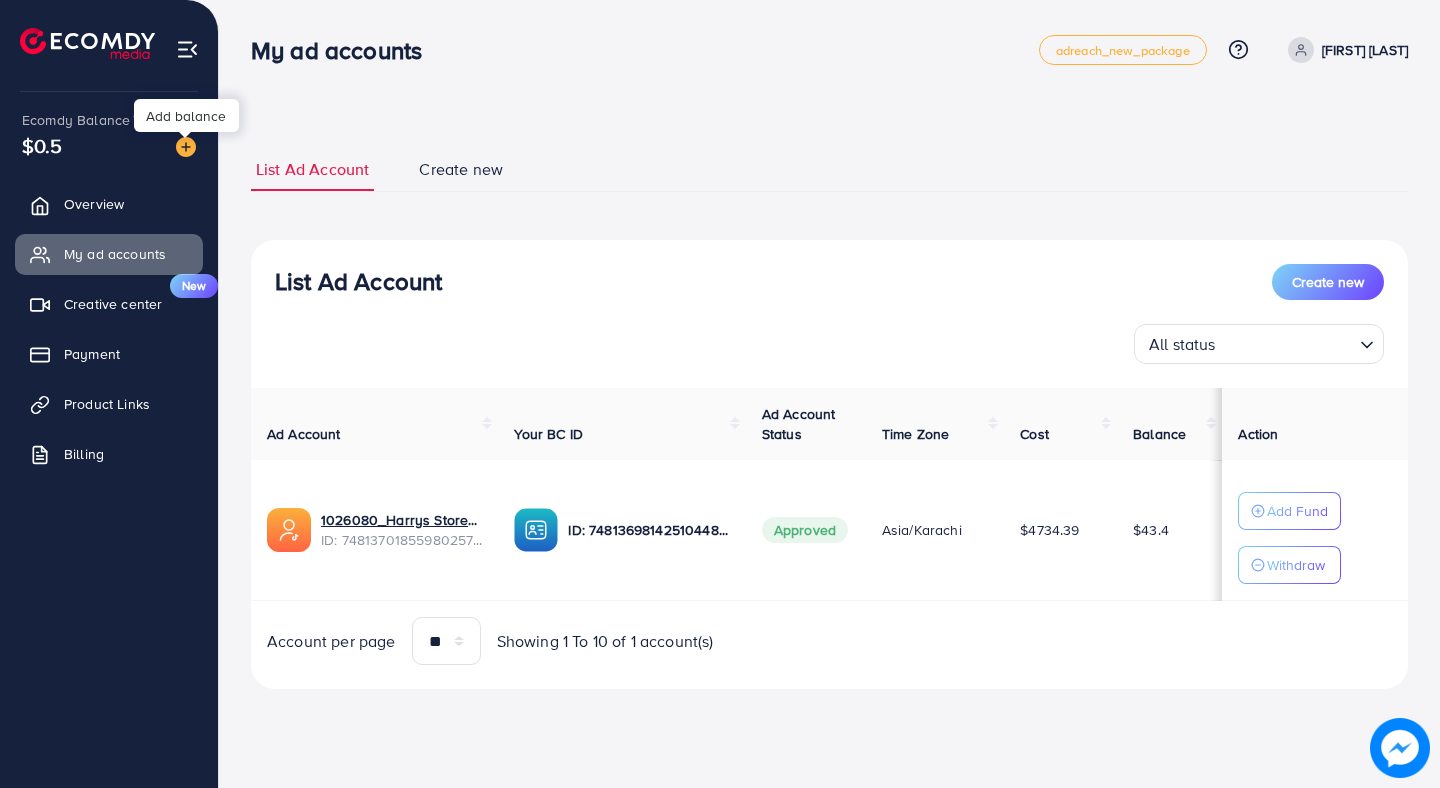 click at bounding box center [178, 145] 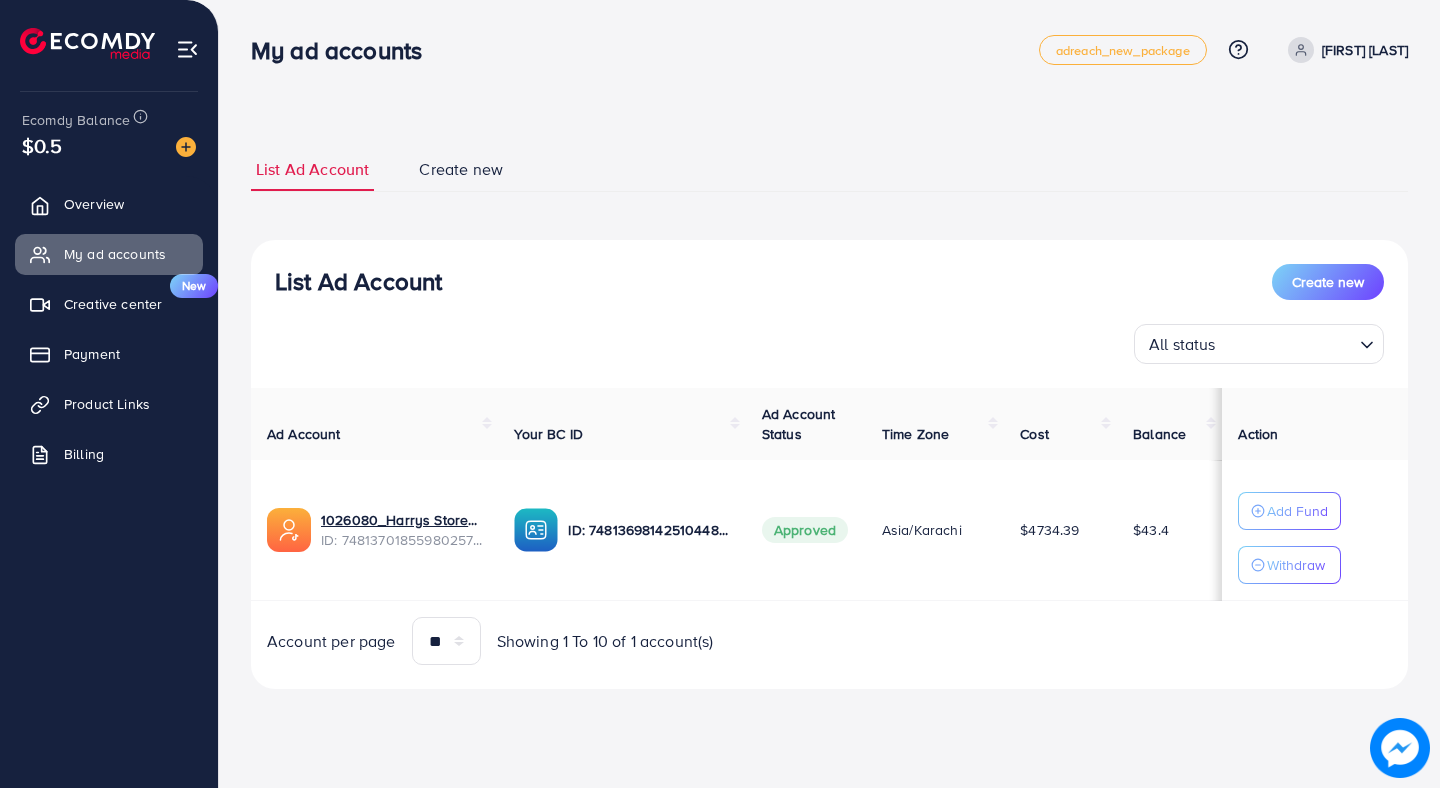 click on "Ecomdy Balance  $0.5" at bounding box center [109, 134] 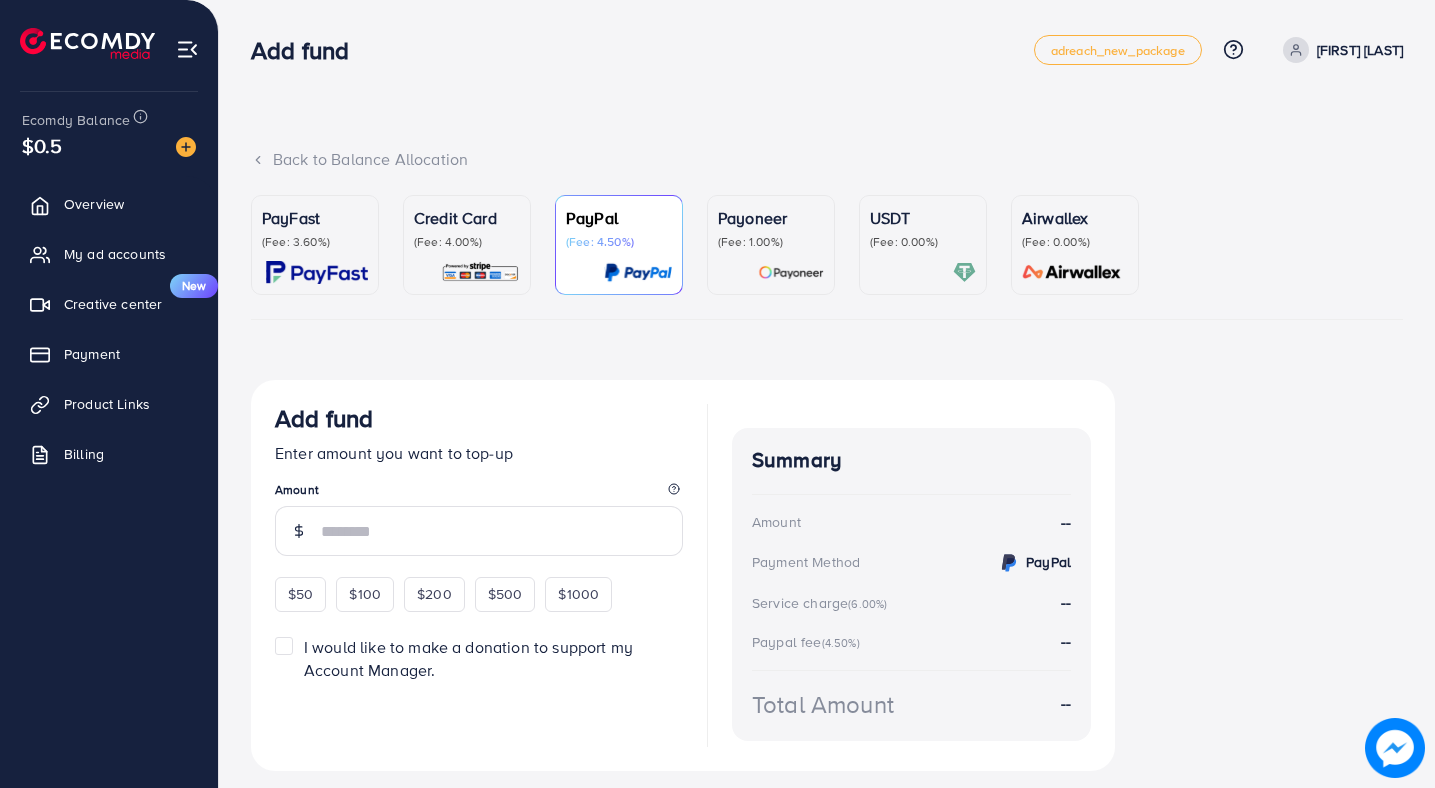 click on "(Fee: 3.60%)" at bounding box center [315, 242] 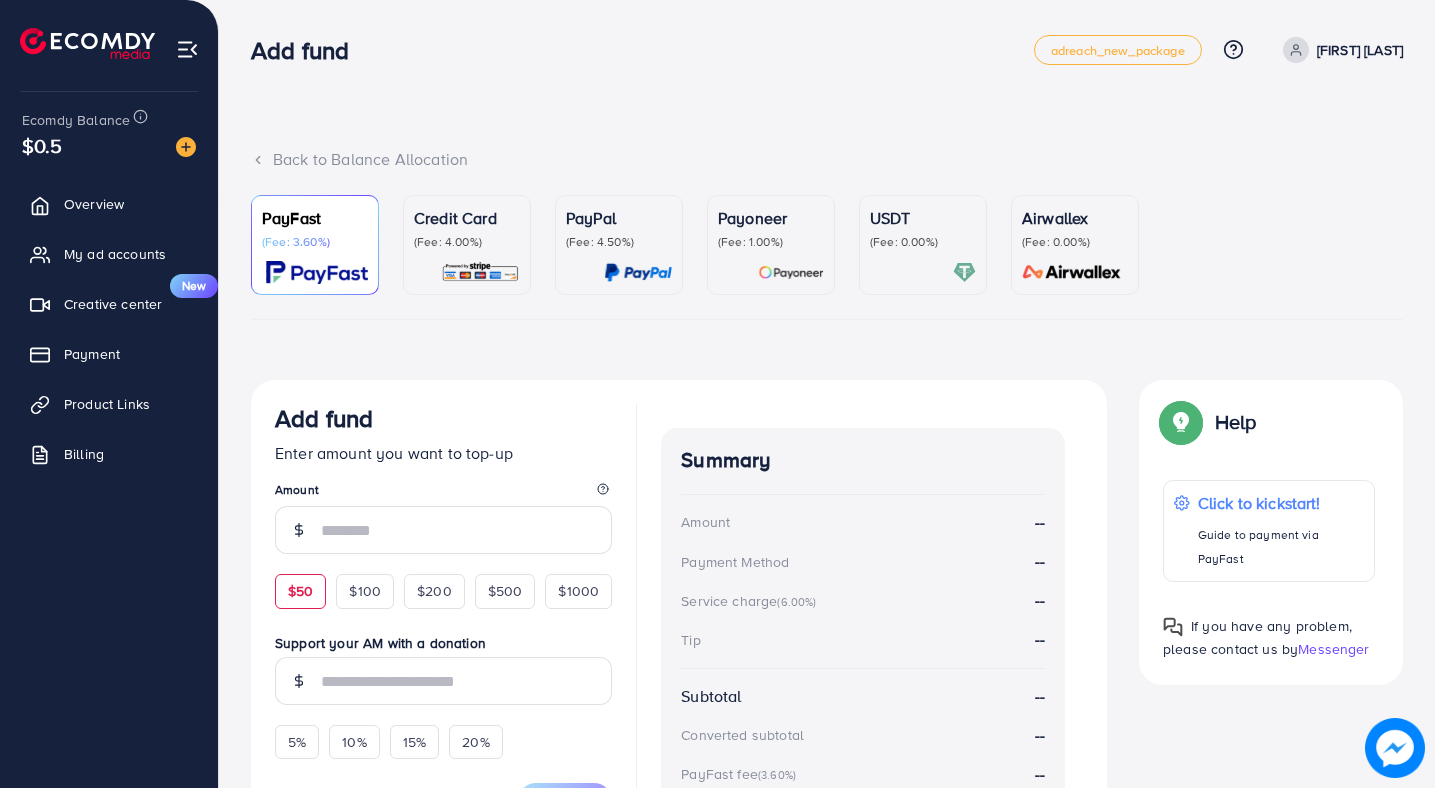 click on "$50" at bounding box center [300, 591] 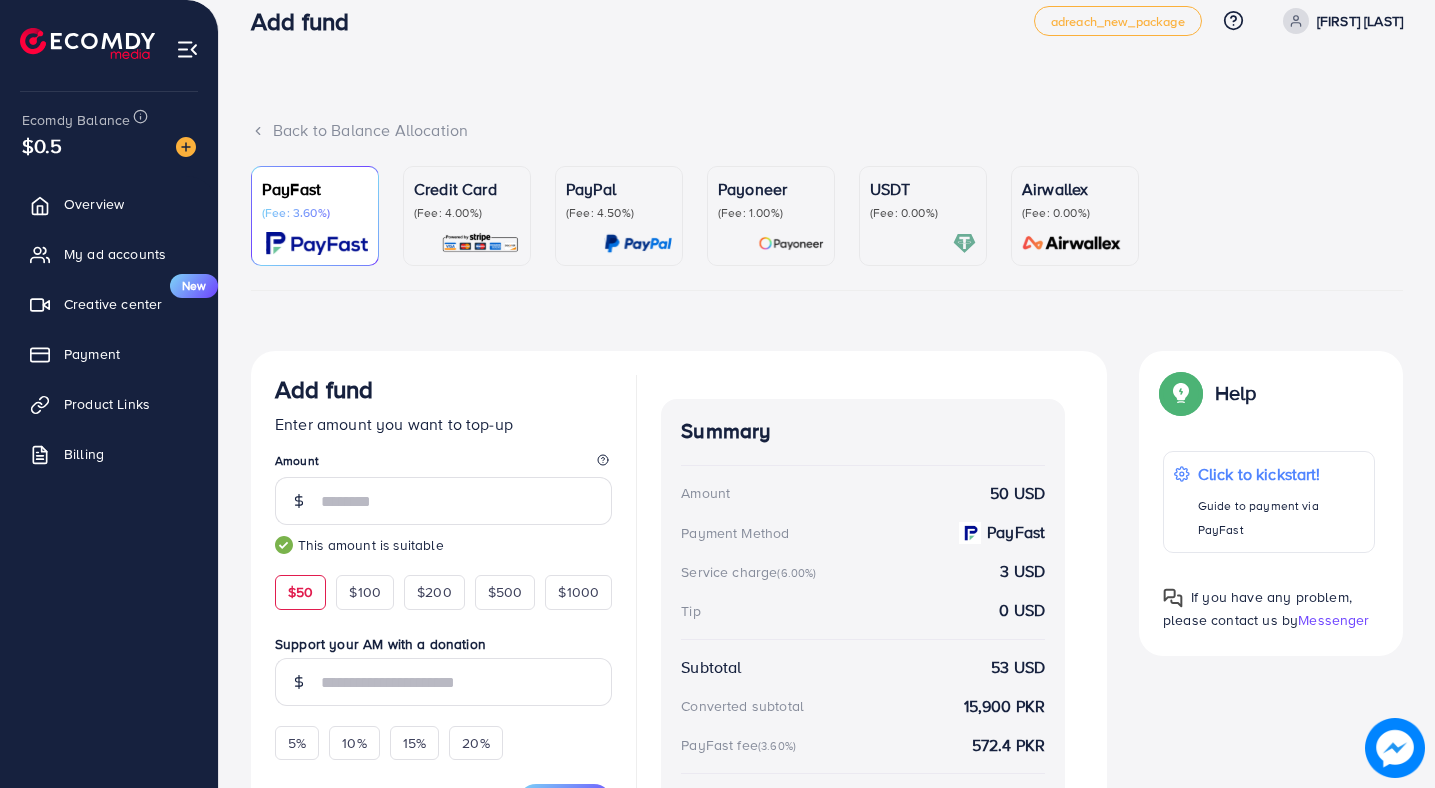 scroll, scrollTop: 230, scrollLeft: 0, axis: vertical 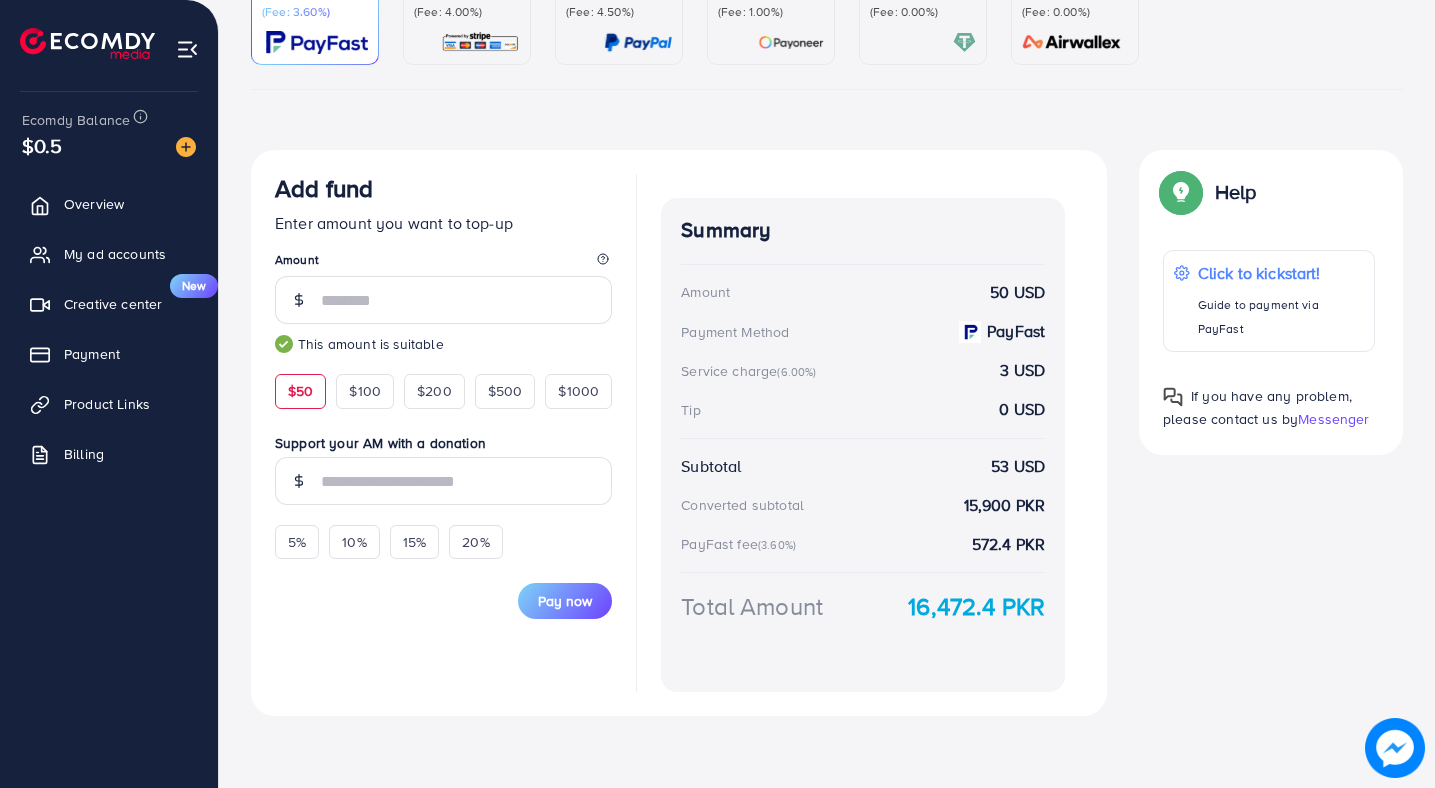 click on "Add fund Enter amount you want to top-up Amount **  This amount is suitable  $50 $100 $200 $500 $1000 Support your AM with a donation 5% 10% 15% 20%  Pay now" at bounding box center [443, 433] 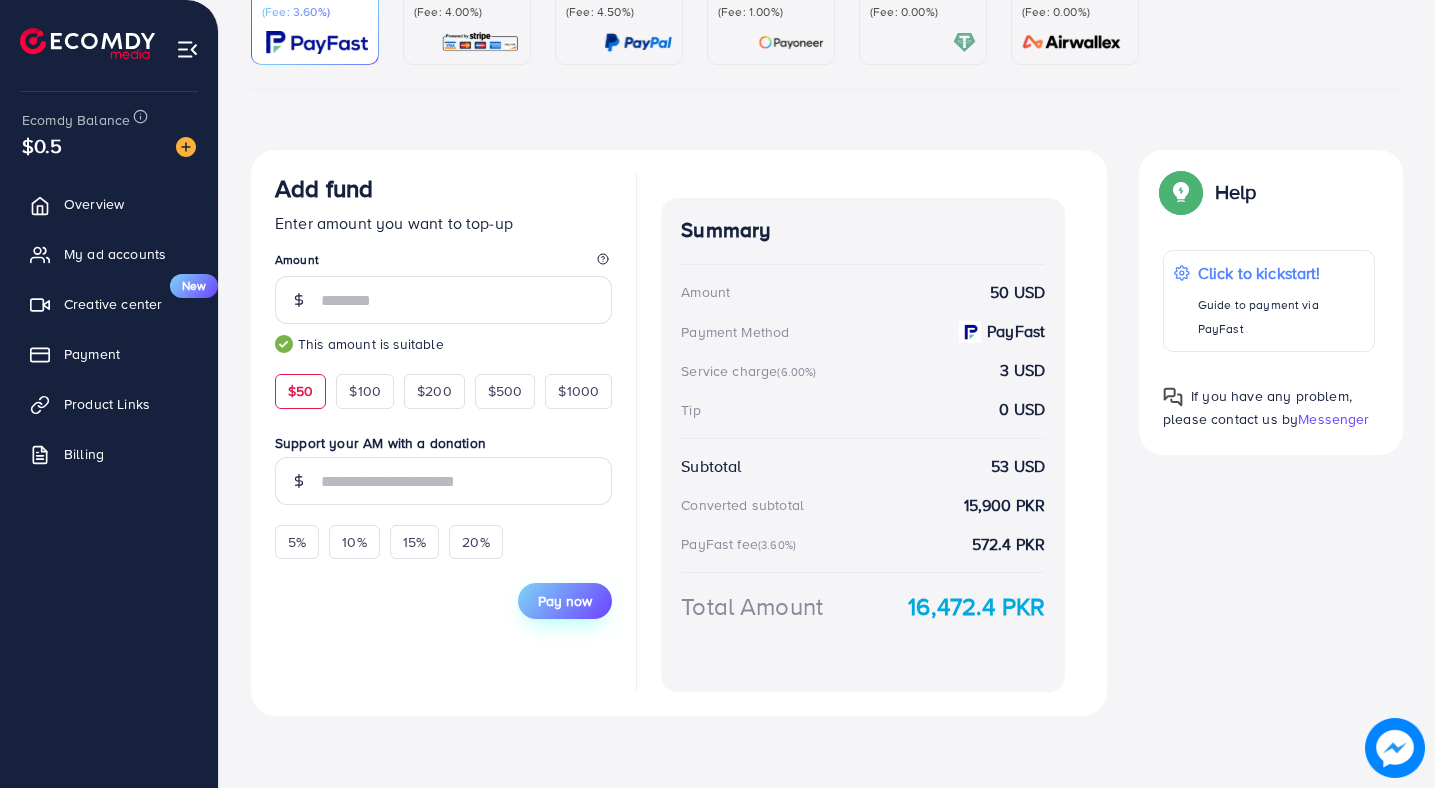 click on "Pay now" at bounding box center (565, 601) 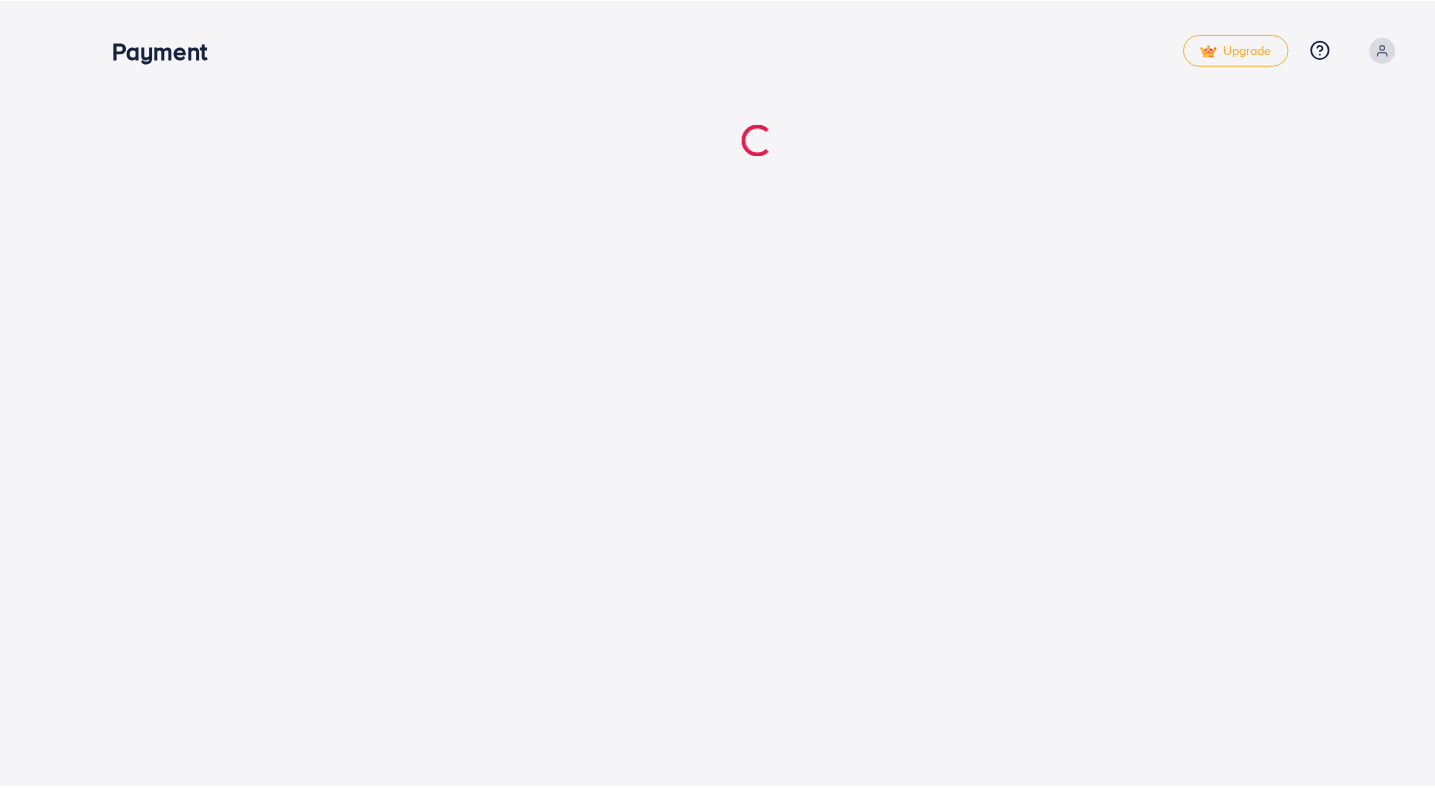 scroll, scrollTop: 0, scrollLeft: 0, axis: both 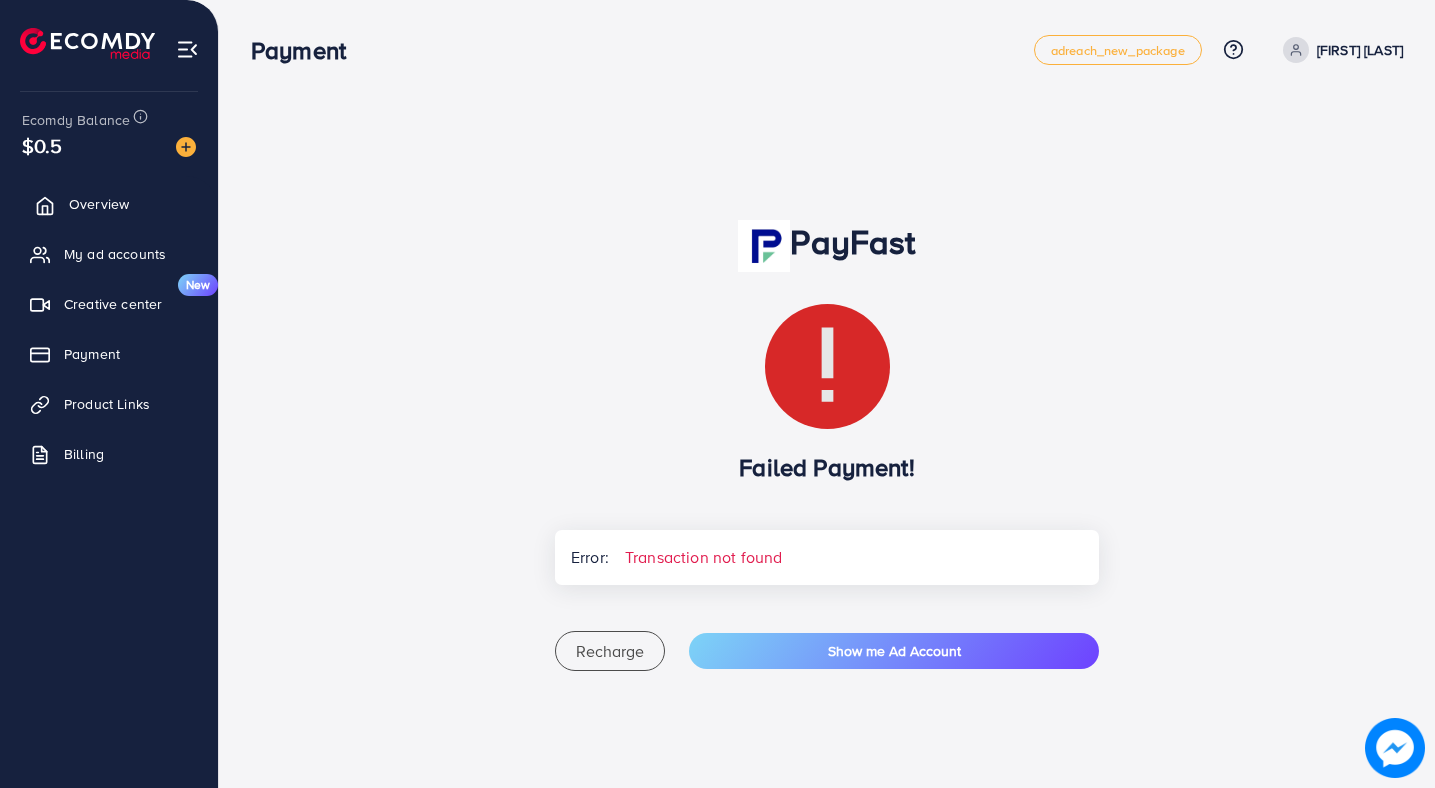 click on "Overview" at bounding box center (99, 204) 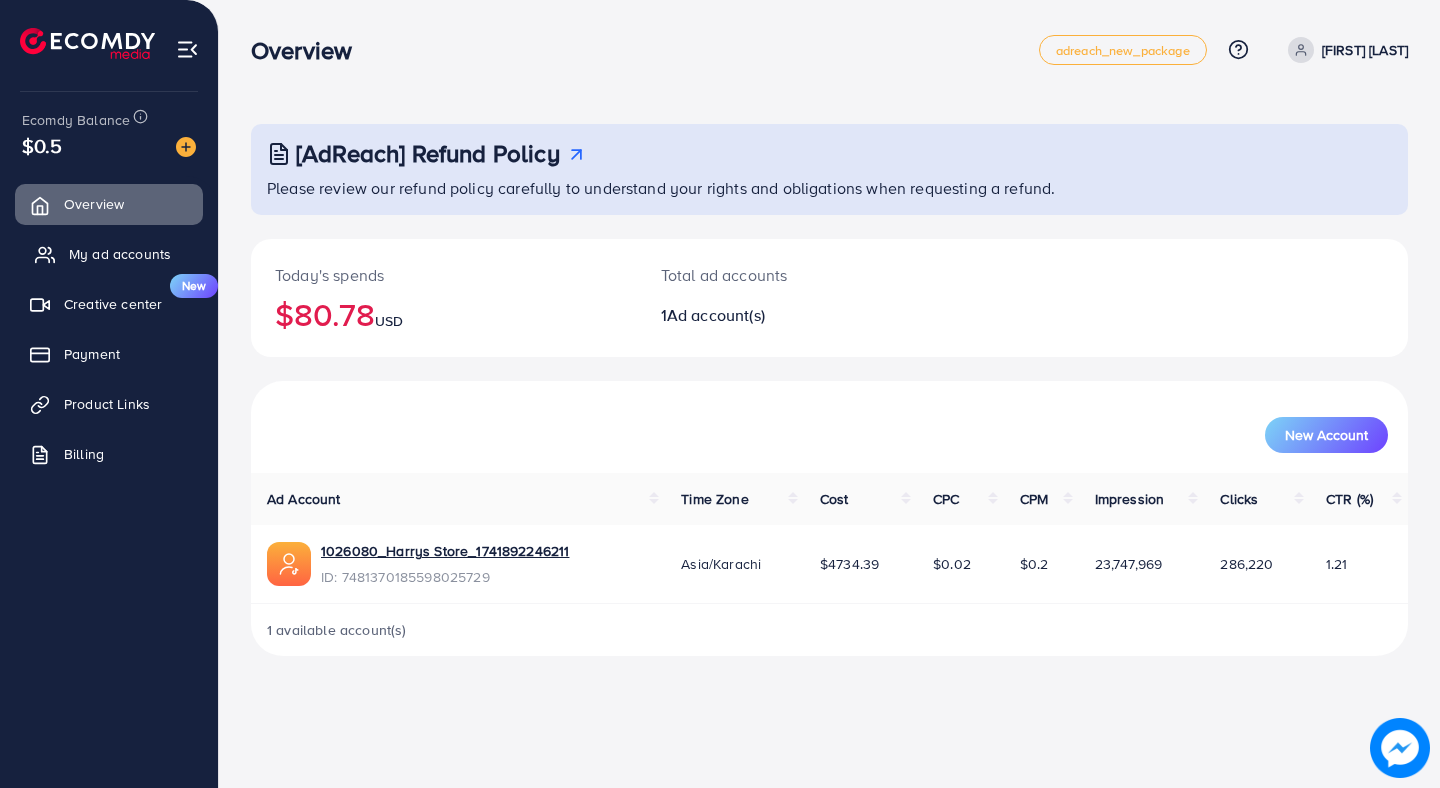 click on "My ad accounts" at bounding box center (120, 254) 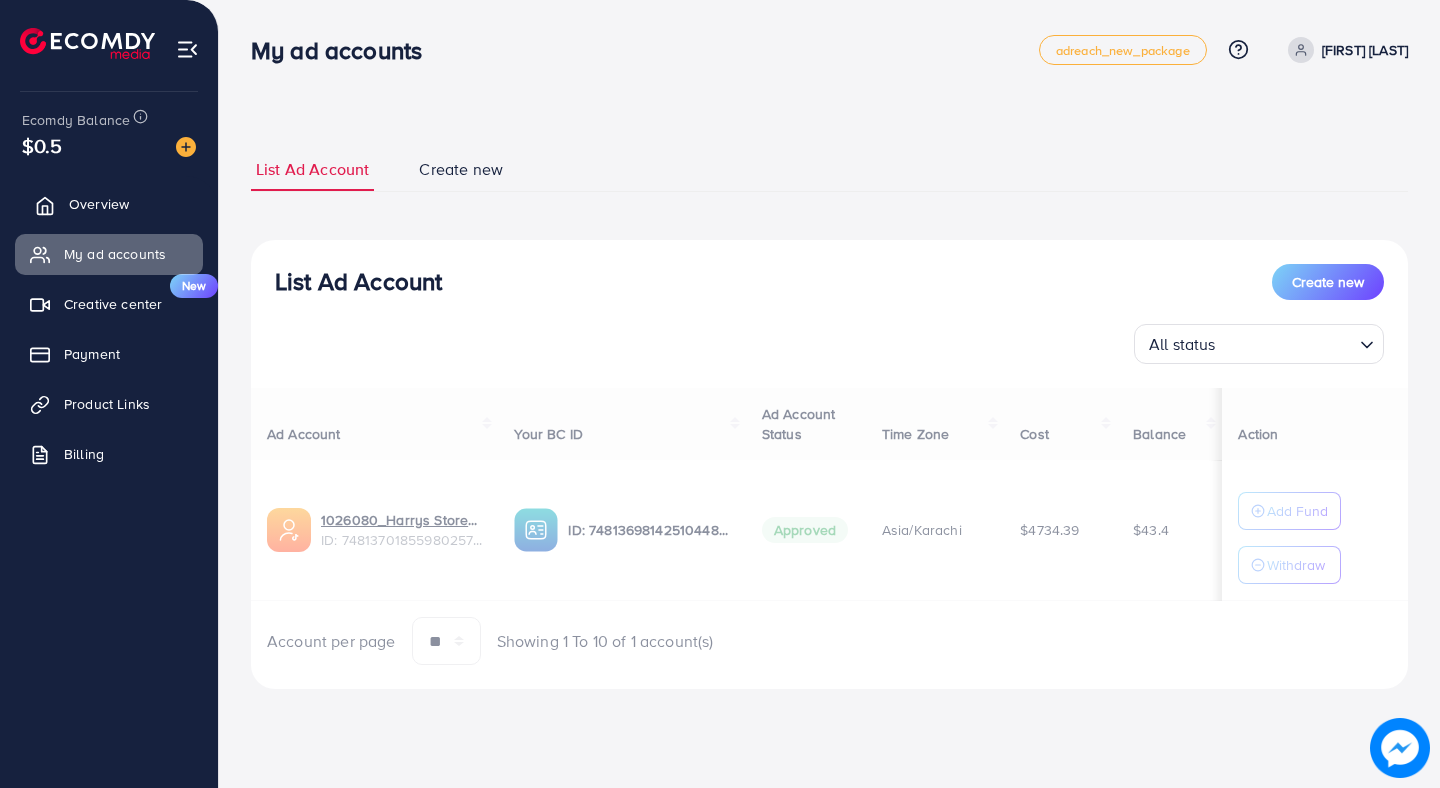 click on "Overview" at bounding box center [109, 204] 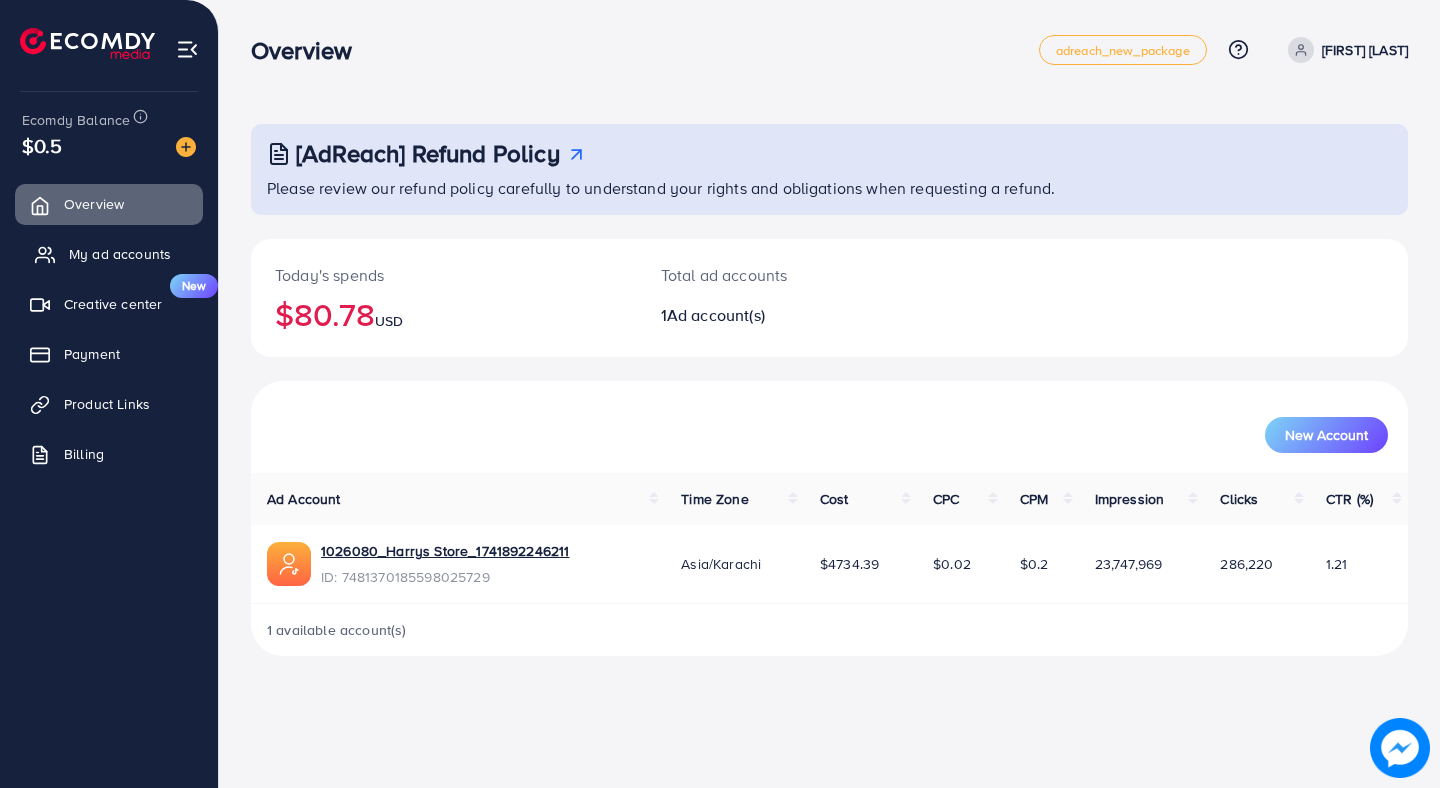 click on "My ad accounts" at bounding box center (109, 254) 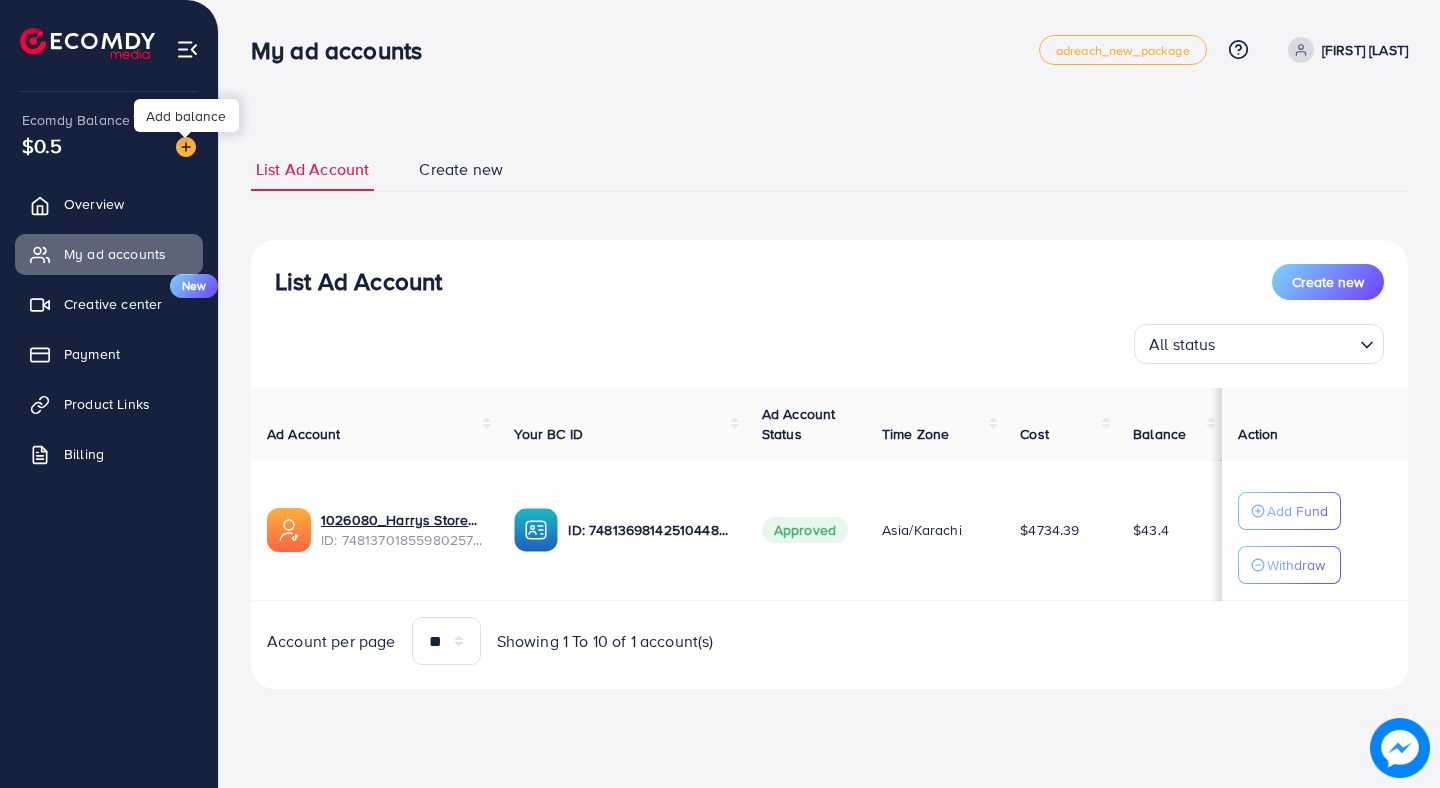 click at bounding box center (186, 147) 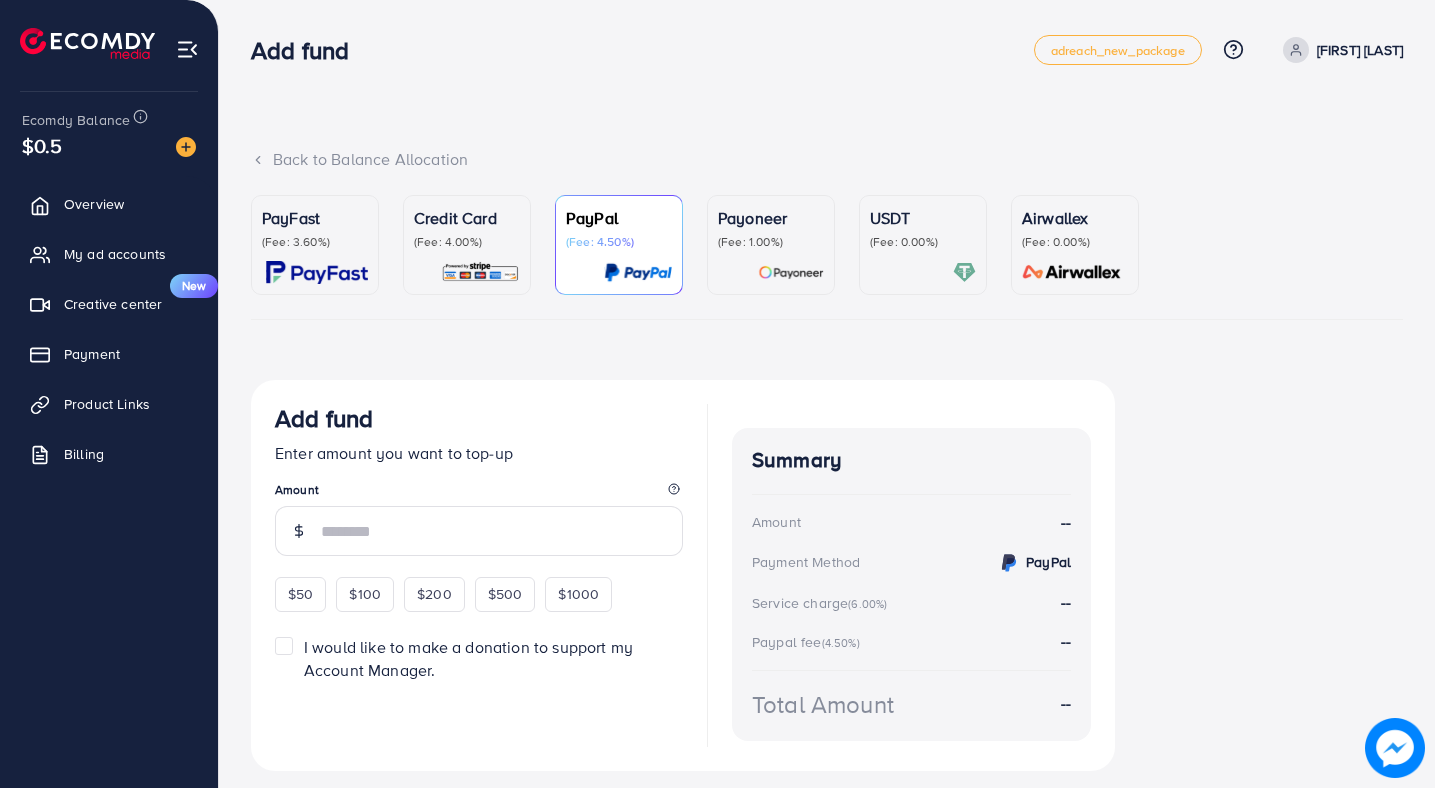 click on "(Fee: 3.60%)" at bounding box center [315, 242] 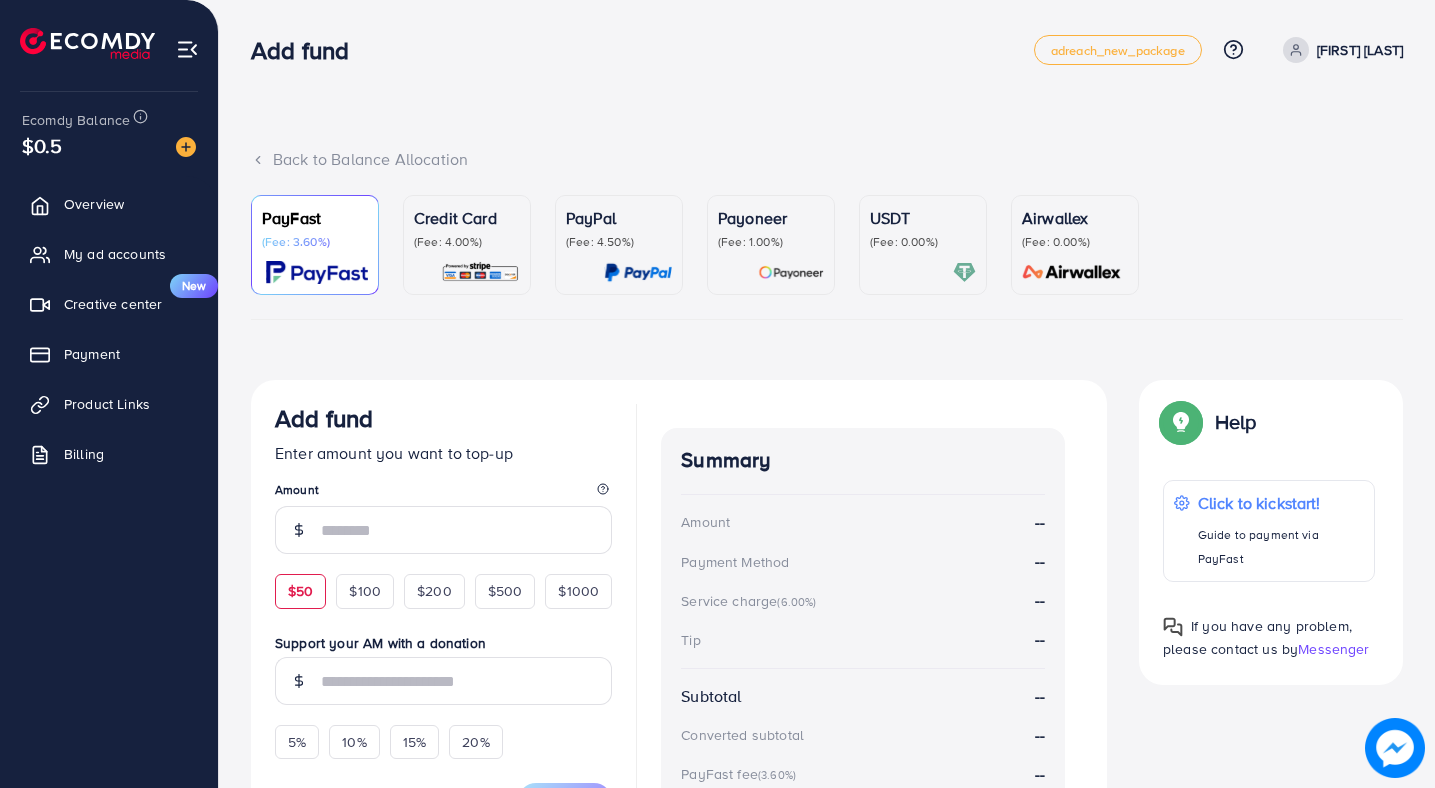 click on "$50" at bounding box center [300, 591] 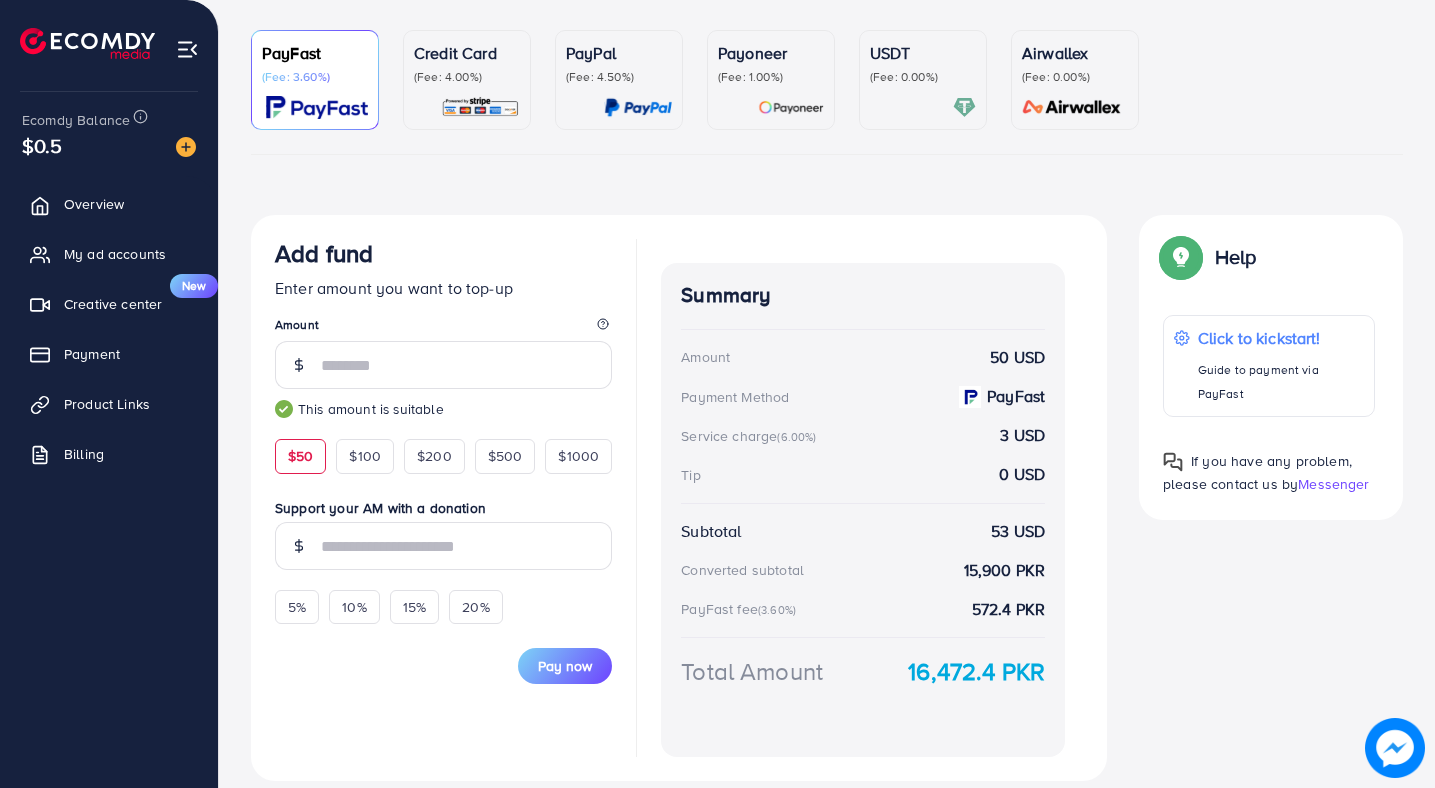scroll, scrollTop: 230, scrollLeft: 0, axis: vertical 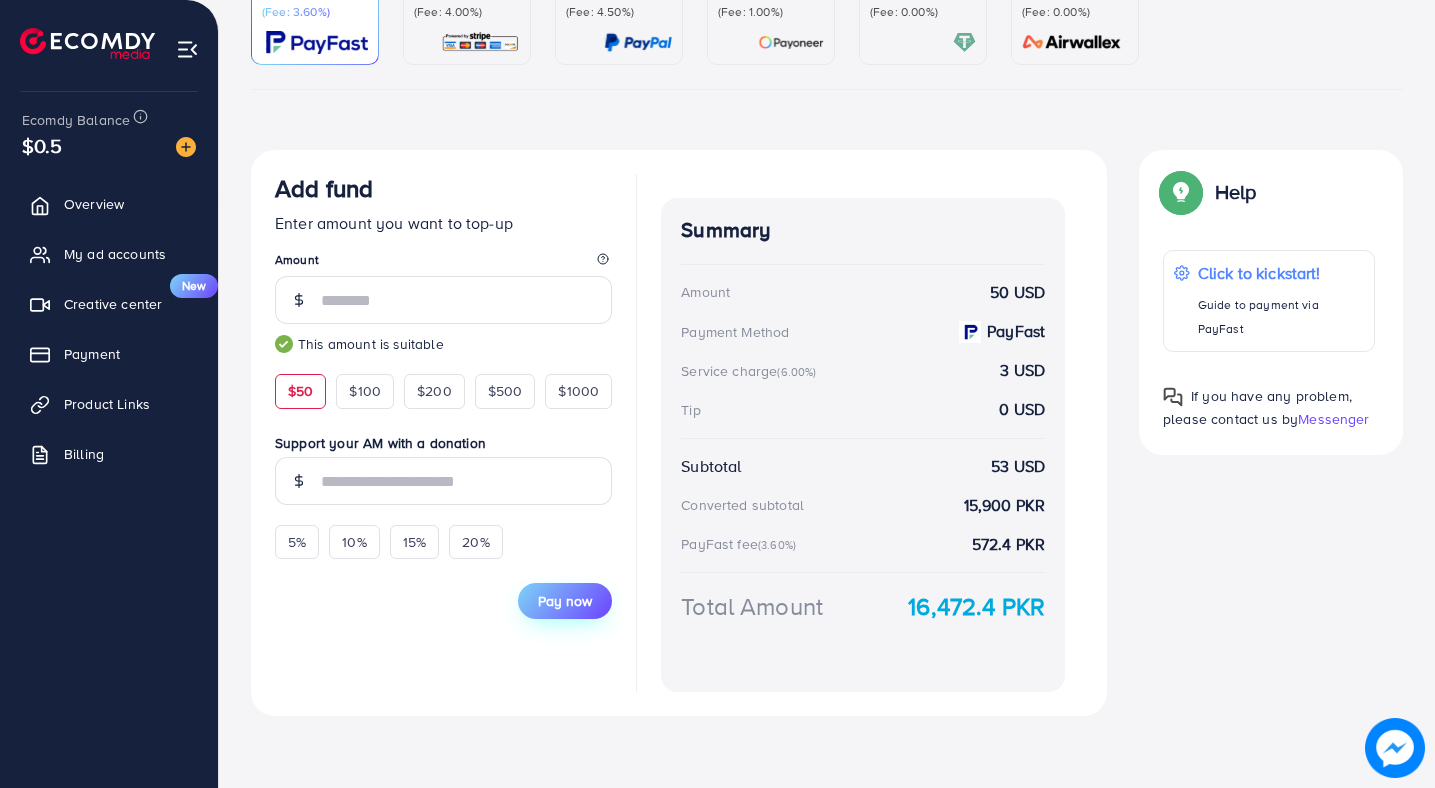 click on "Pay now" at bounding box center (565, 601) 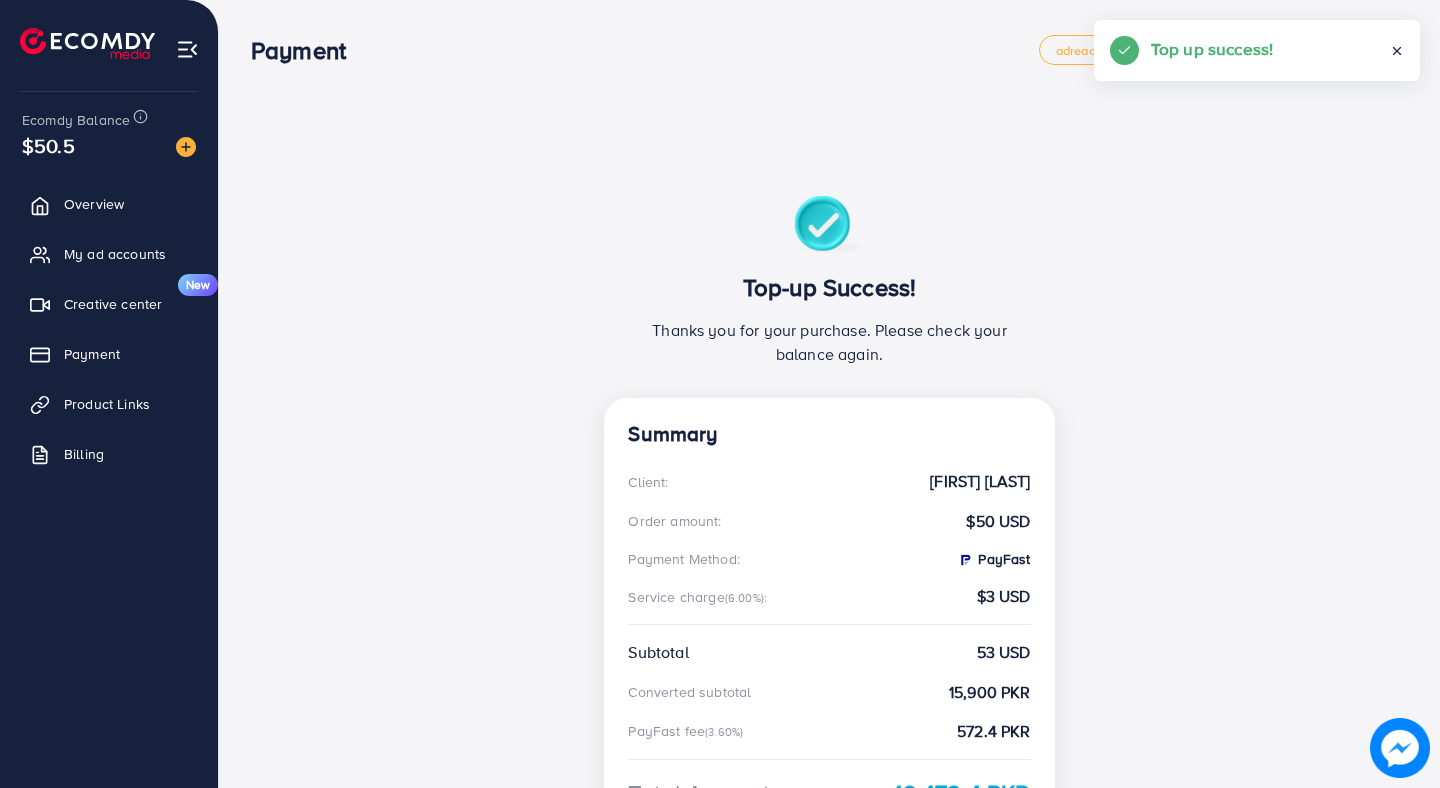 scroll, scrollTop: 0, scrollLeft: 0, axis: both 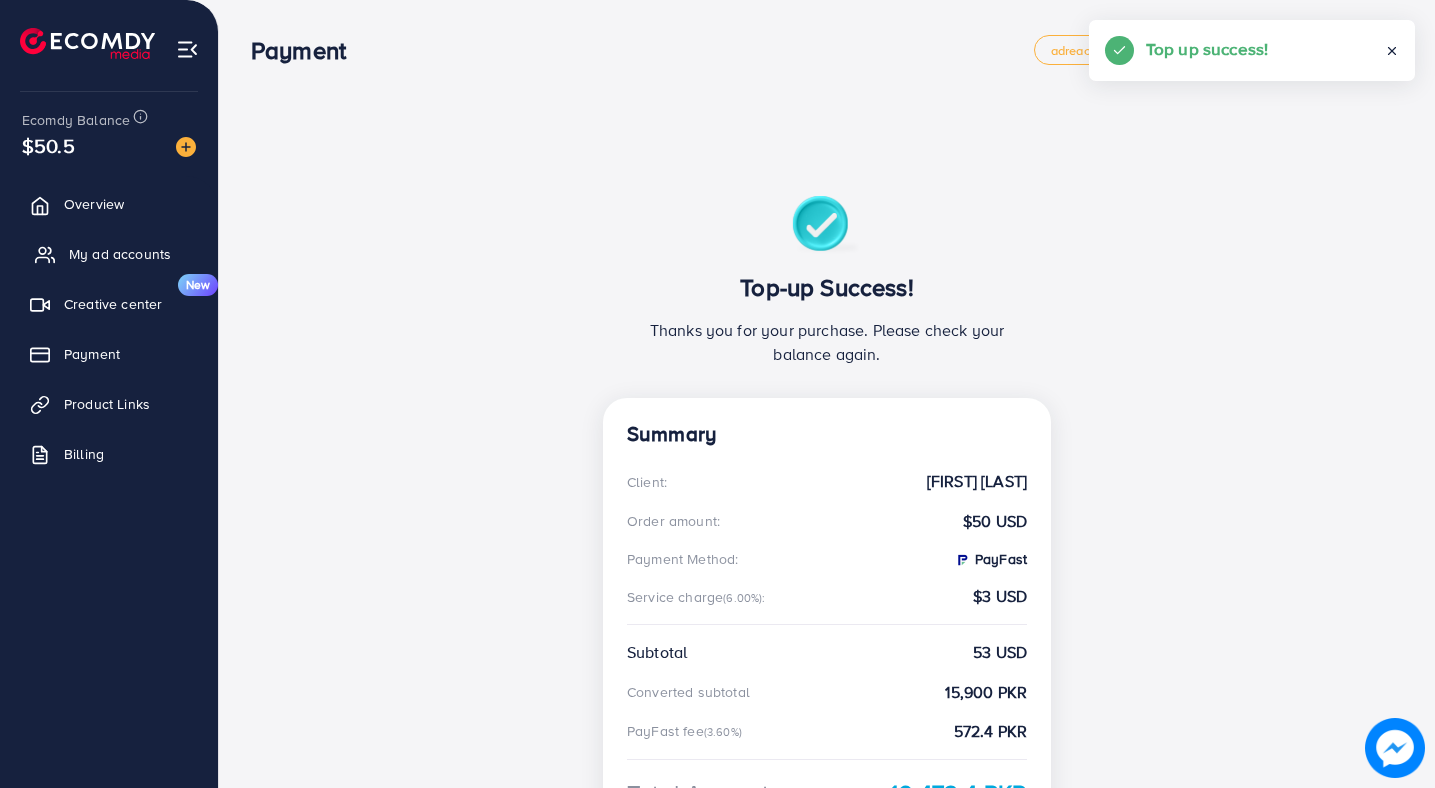 click on "My ad accounts" at bounding box center [109, 254] 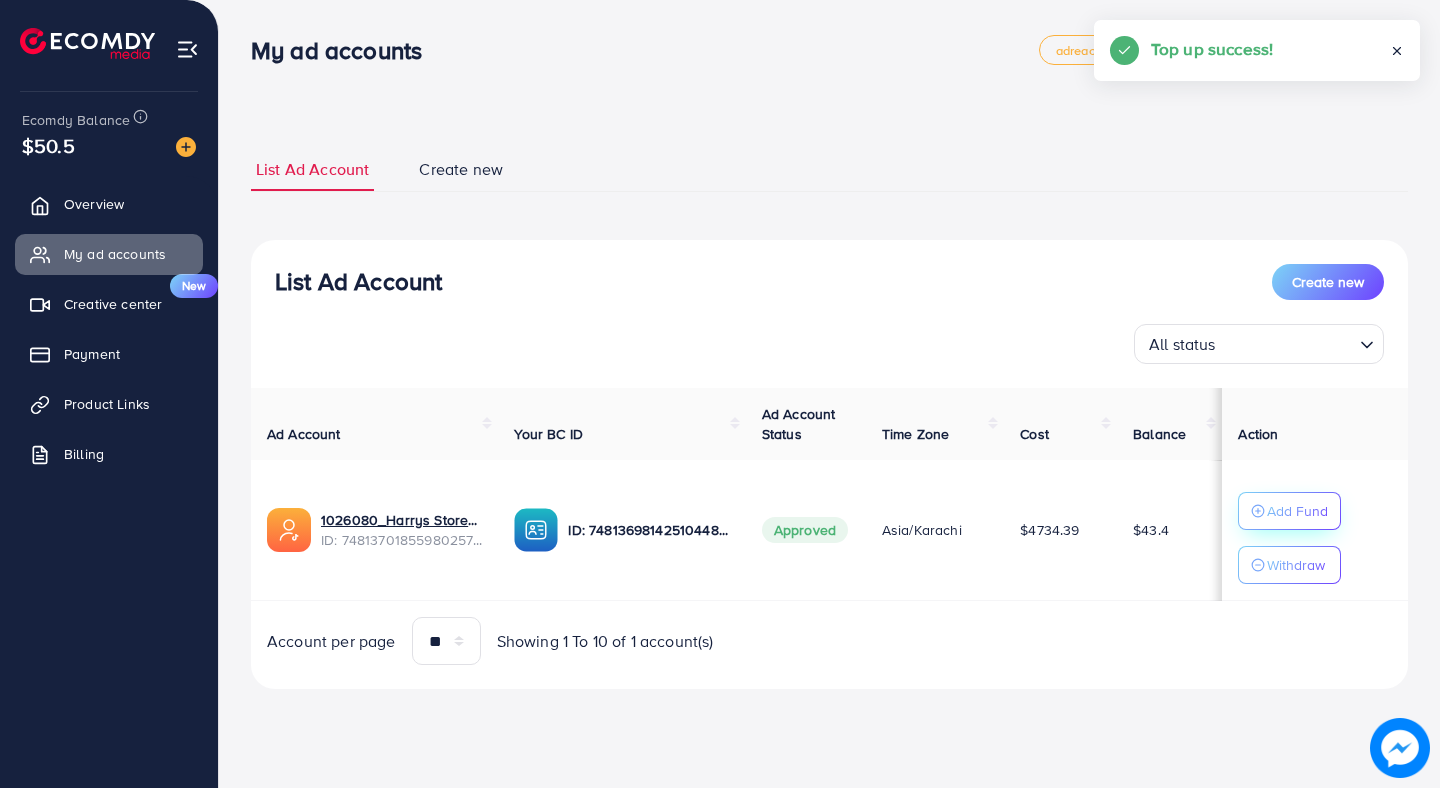 click on "Add Fund" at bounding box center [1289, 511] 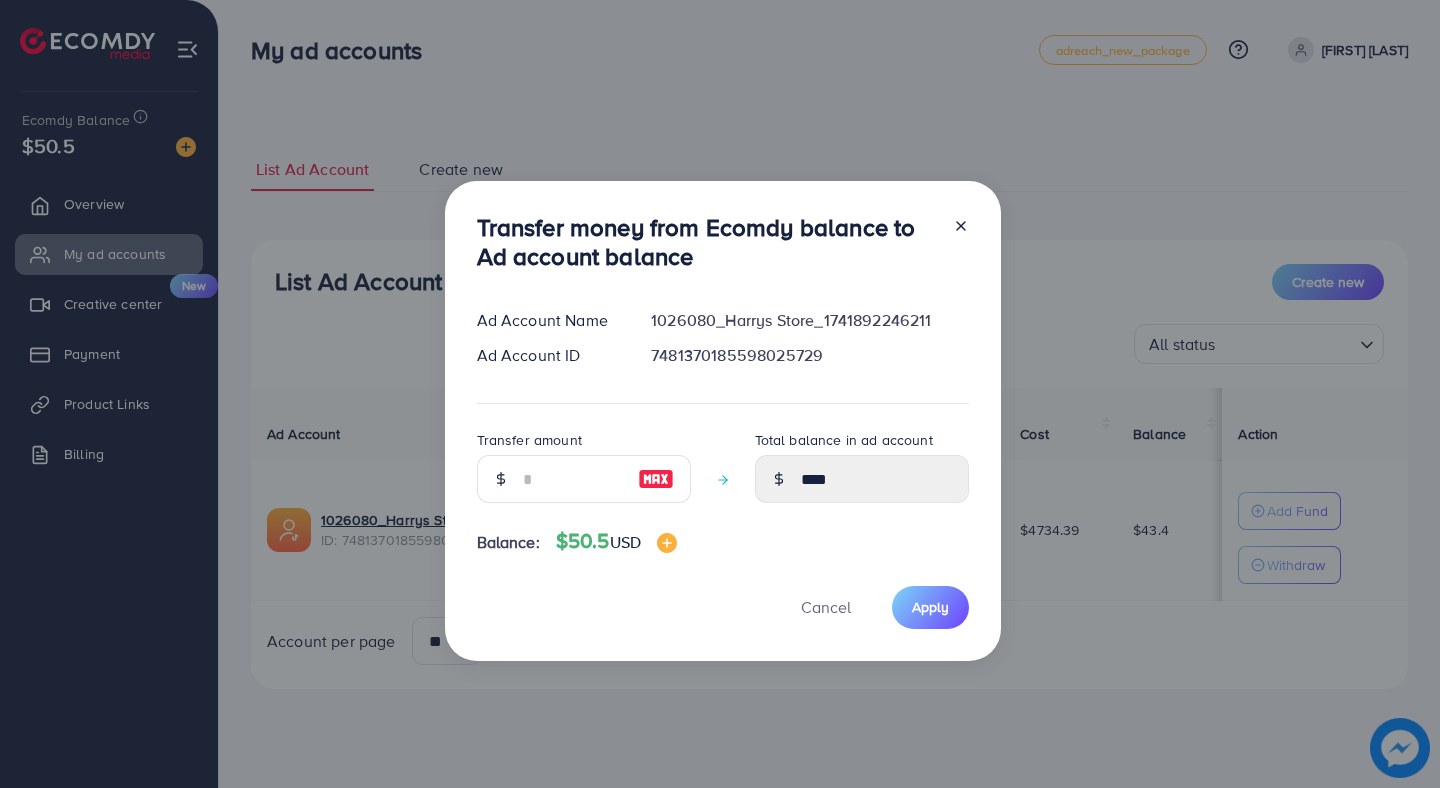 click at bounding box center (656, 479) 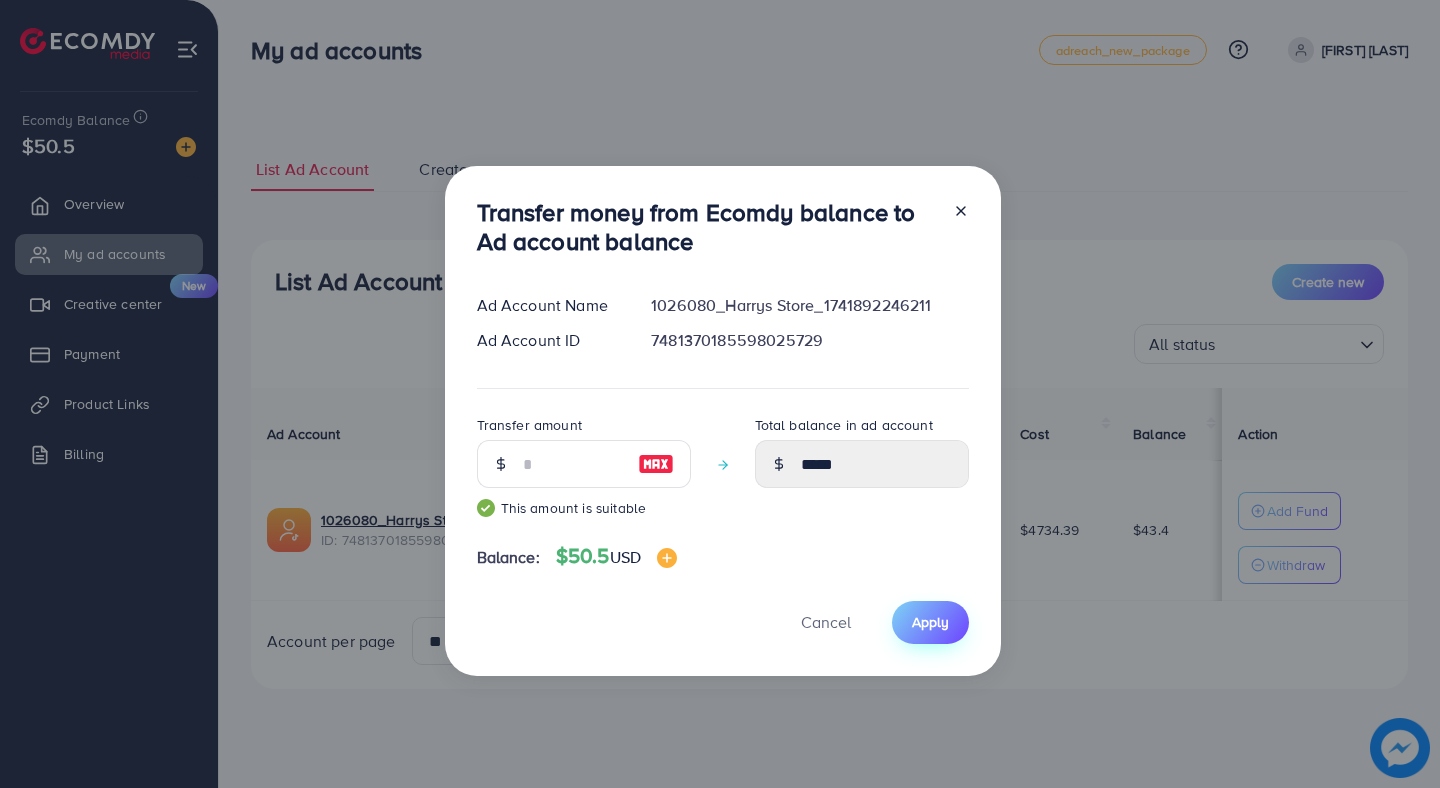 click on "Apply" at bounding box center [930, 622] 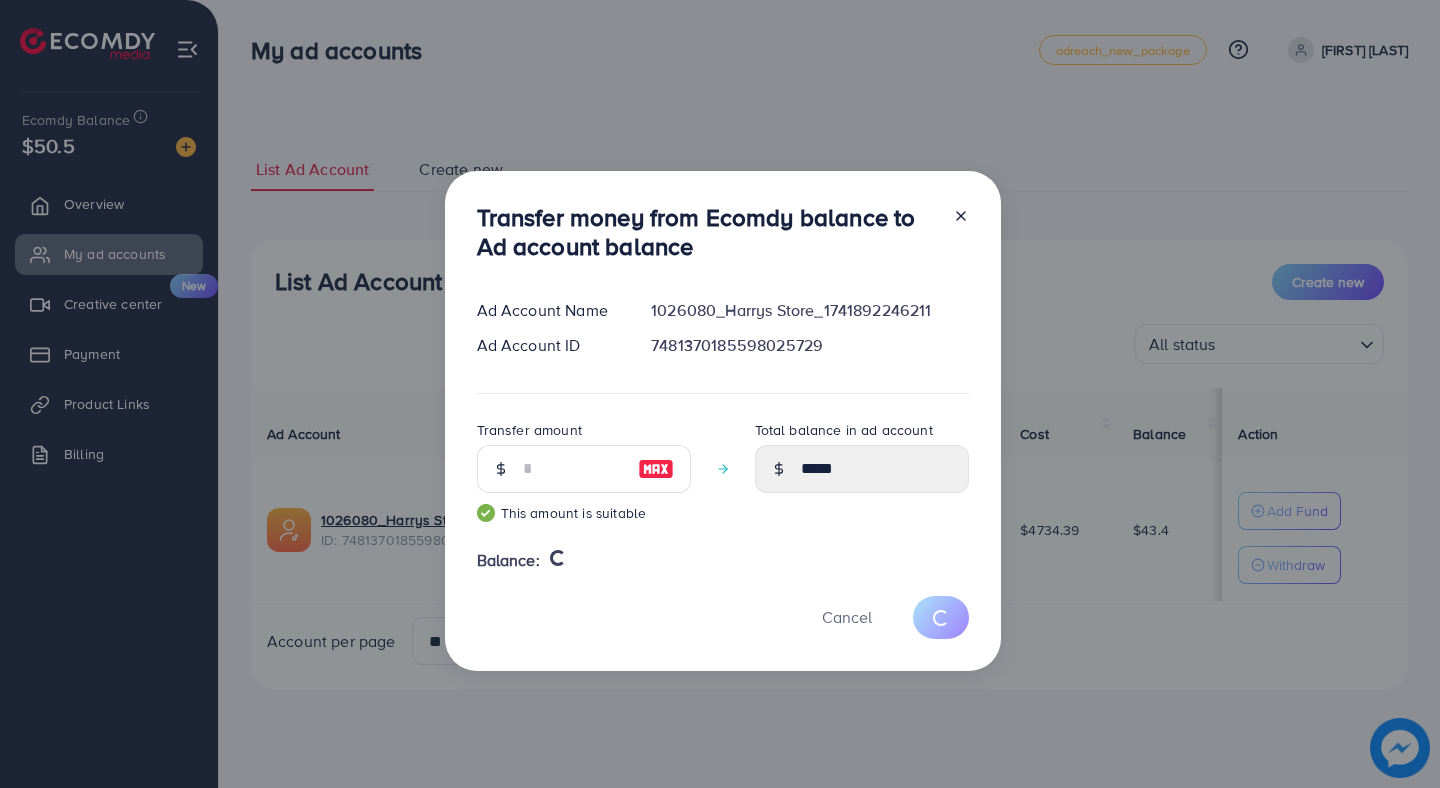 type 